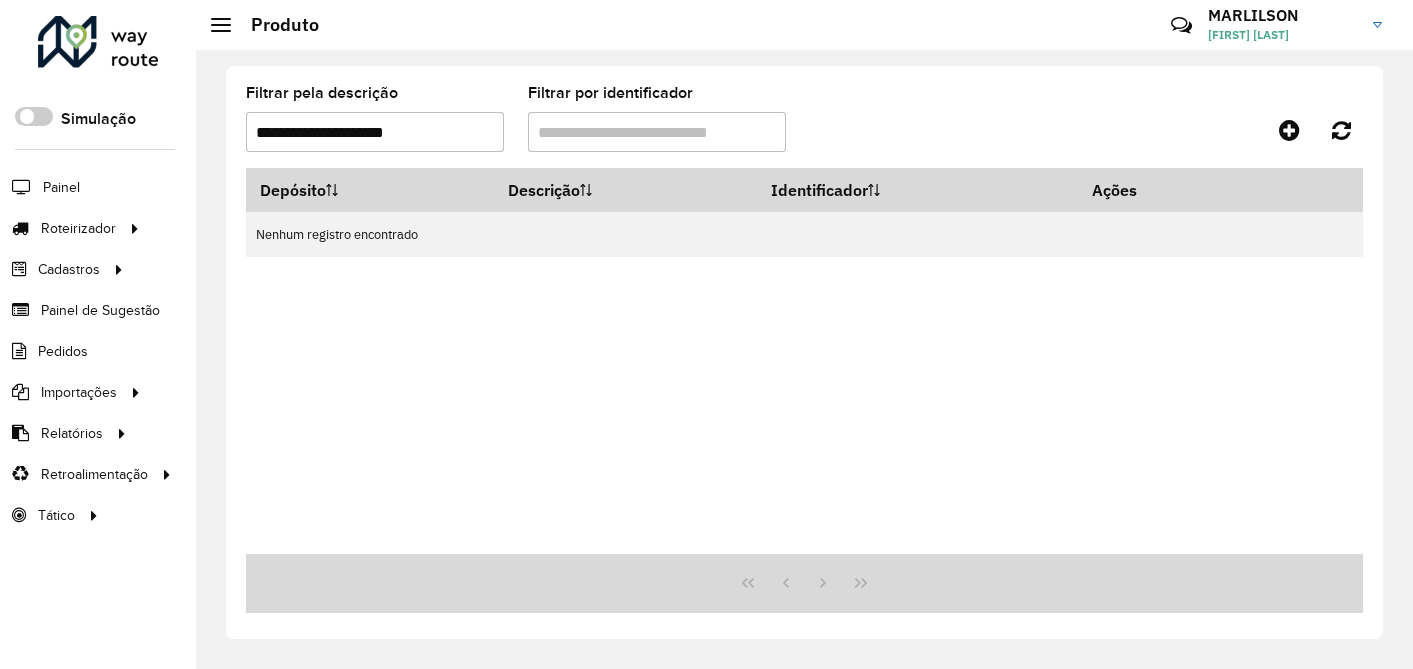 scroll, scrollTop: 0, scrollLeft: 0, axis: both 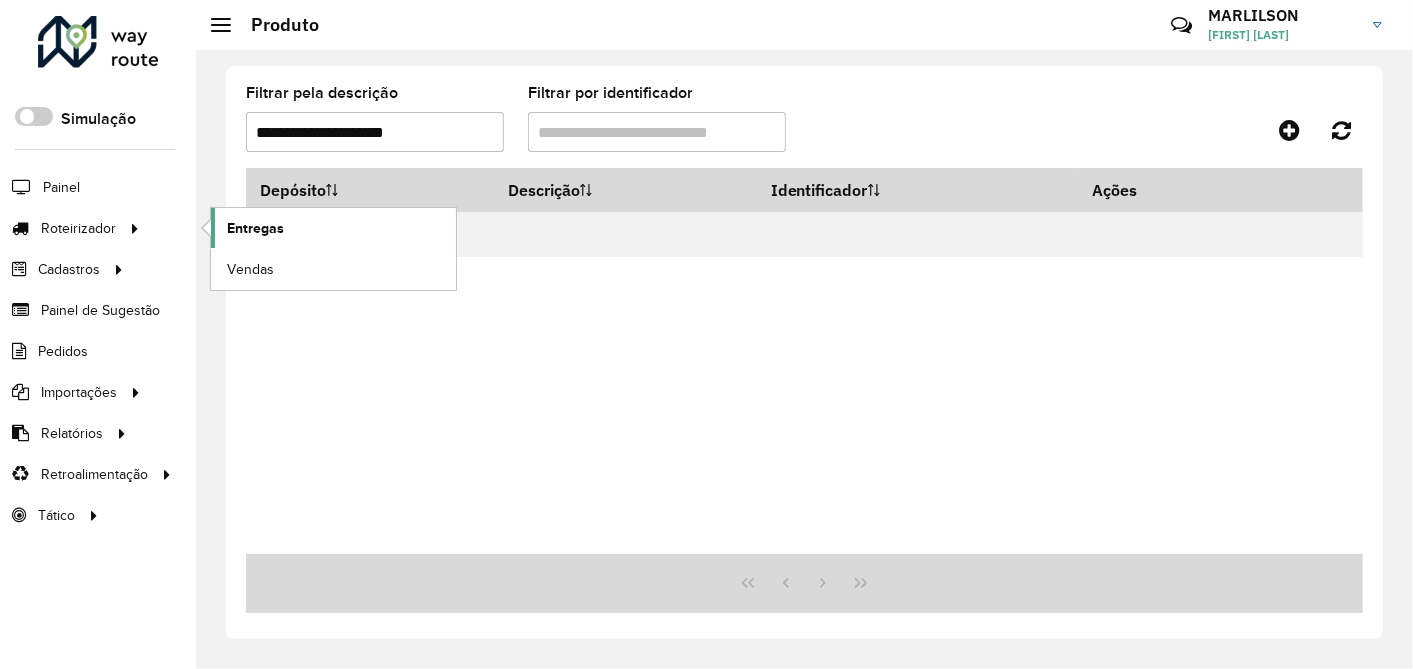 click on "Entregas" 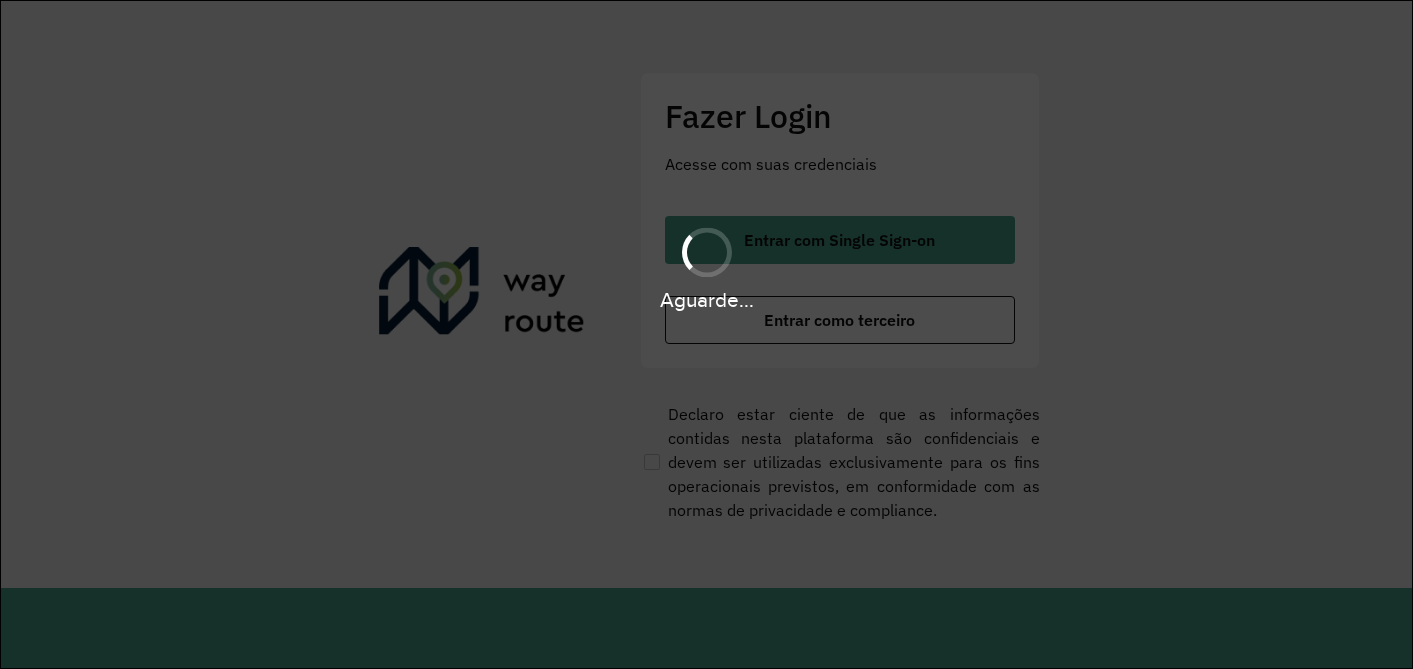 scroll, scrollTop: 0, scrollLeft: 0, axis: both 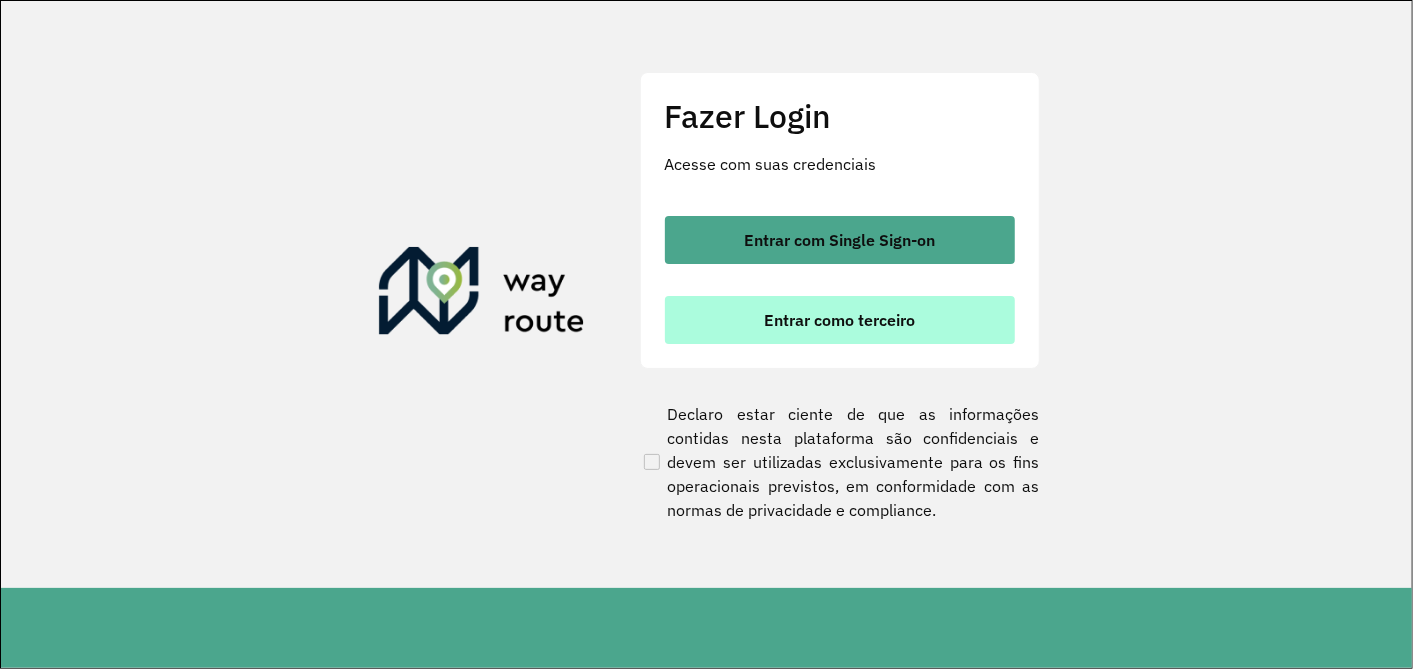click on "Entrar como terceiro" at bounding box center (840, 320) 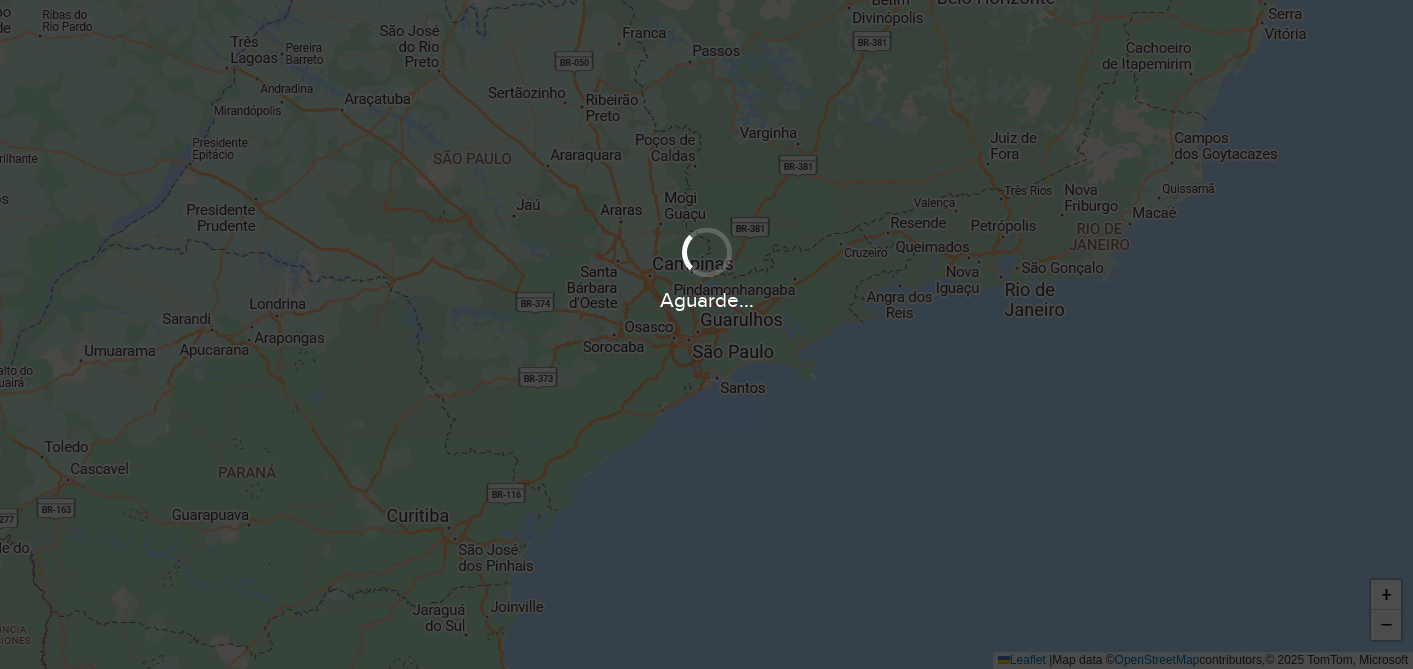 scroll, scrollTop: 0, scrollLeft: 0, axis: both 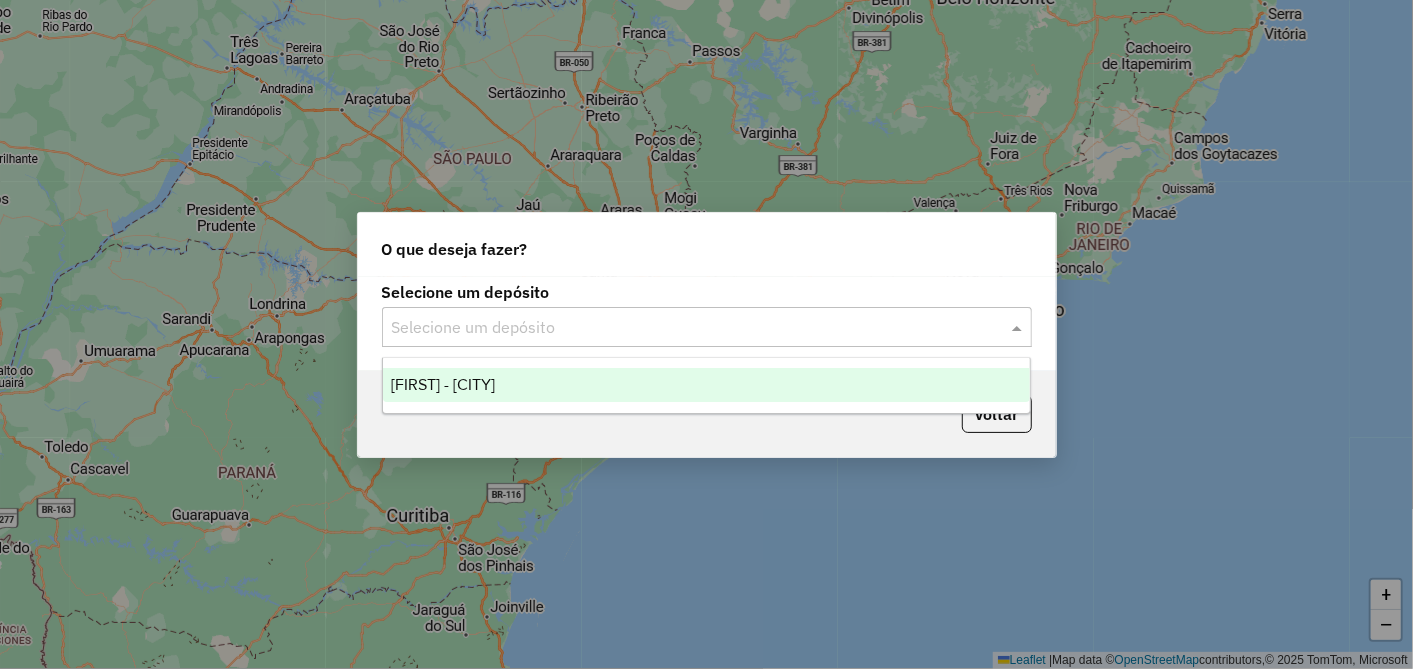 click on "Selecione um depósito" 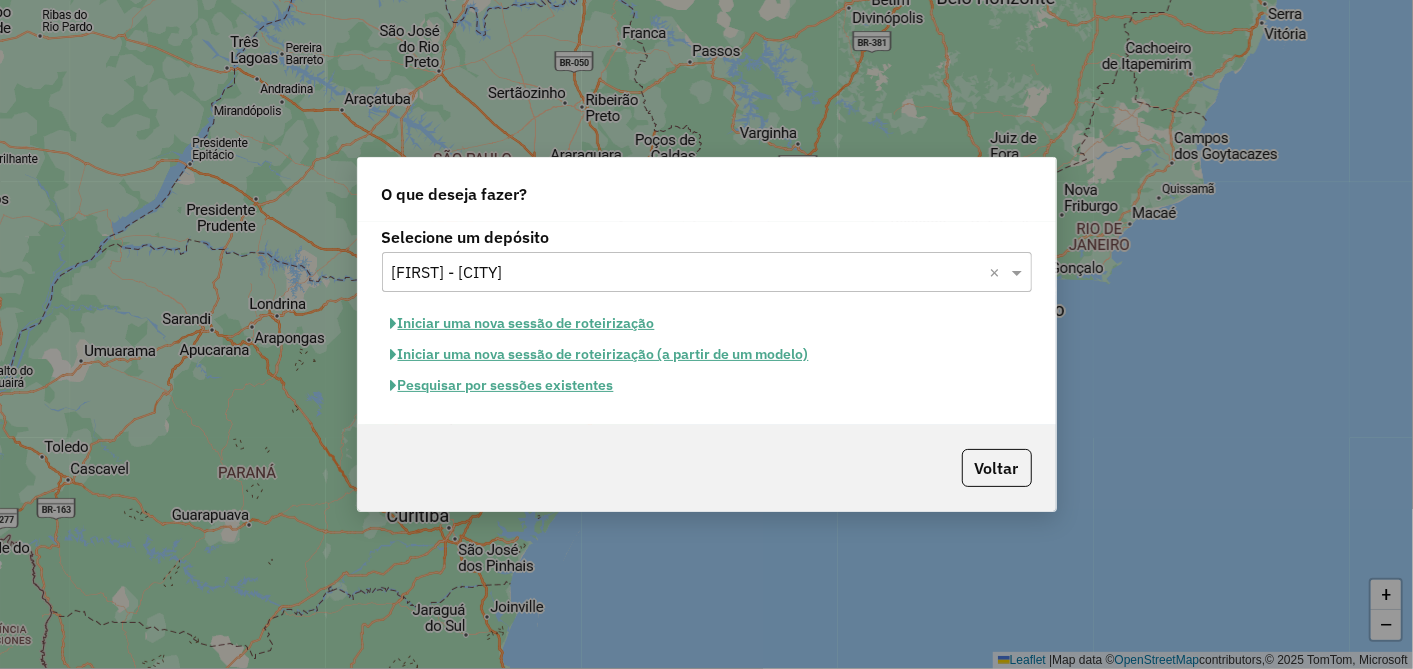 click on "Pesquisar por sessões existentes" 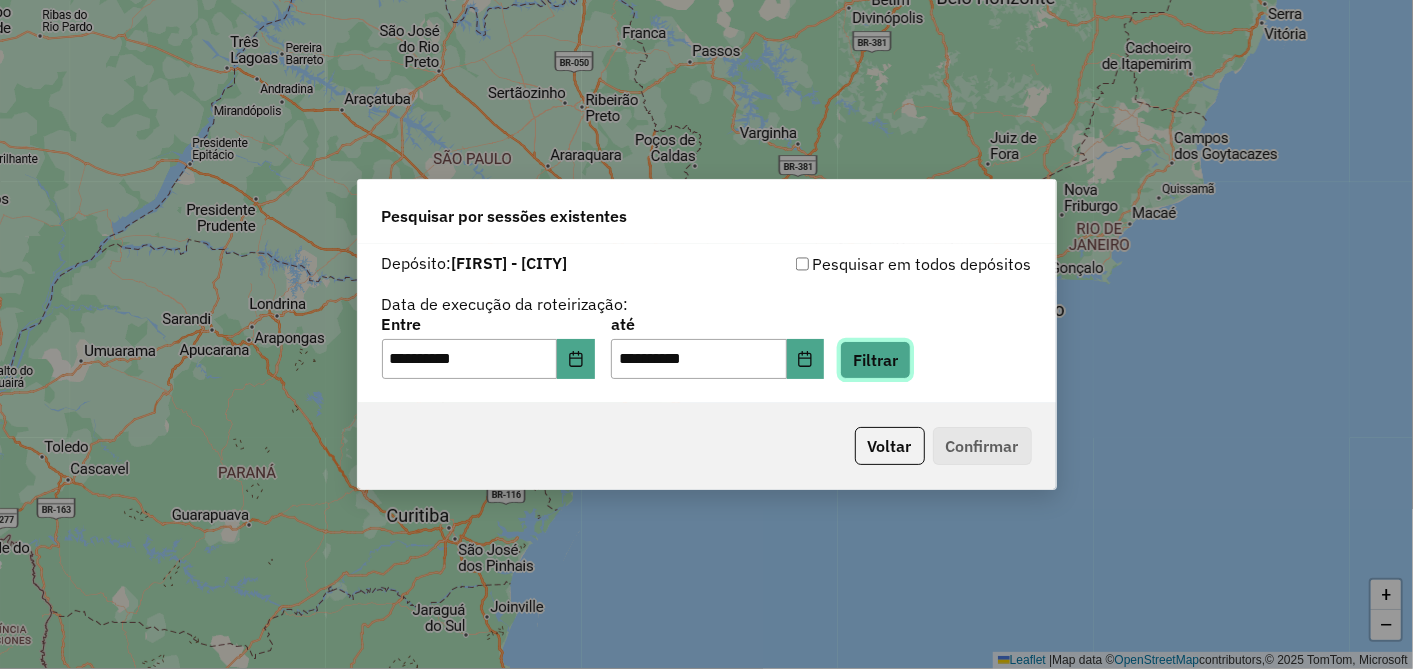 click on "Filtrar" 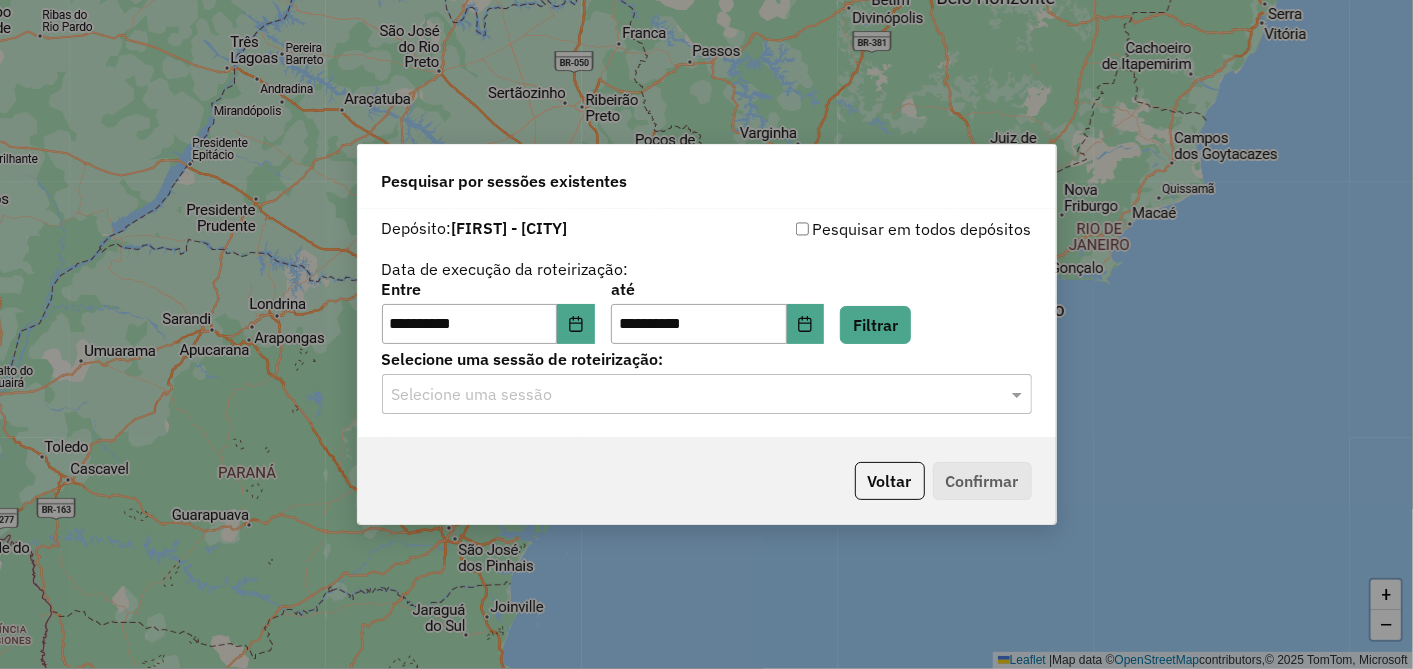 click 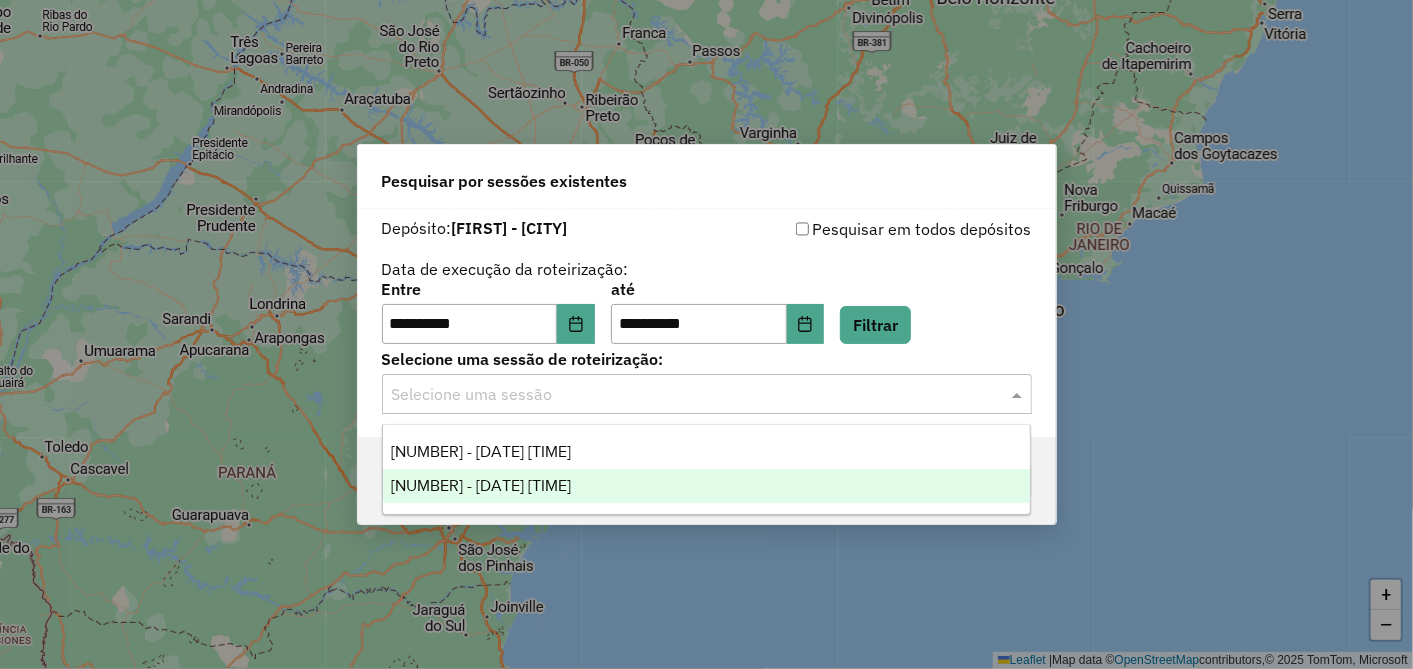 click on "[NUMBER] - [DATE] [TIME]" at bounding box center (706, 486) 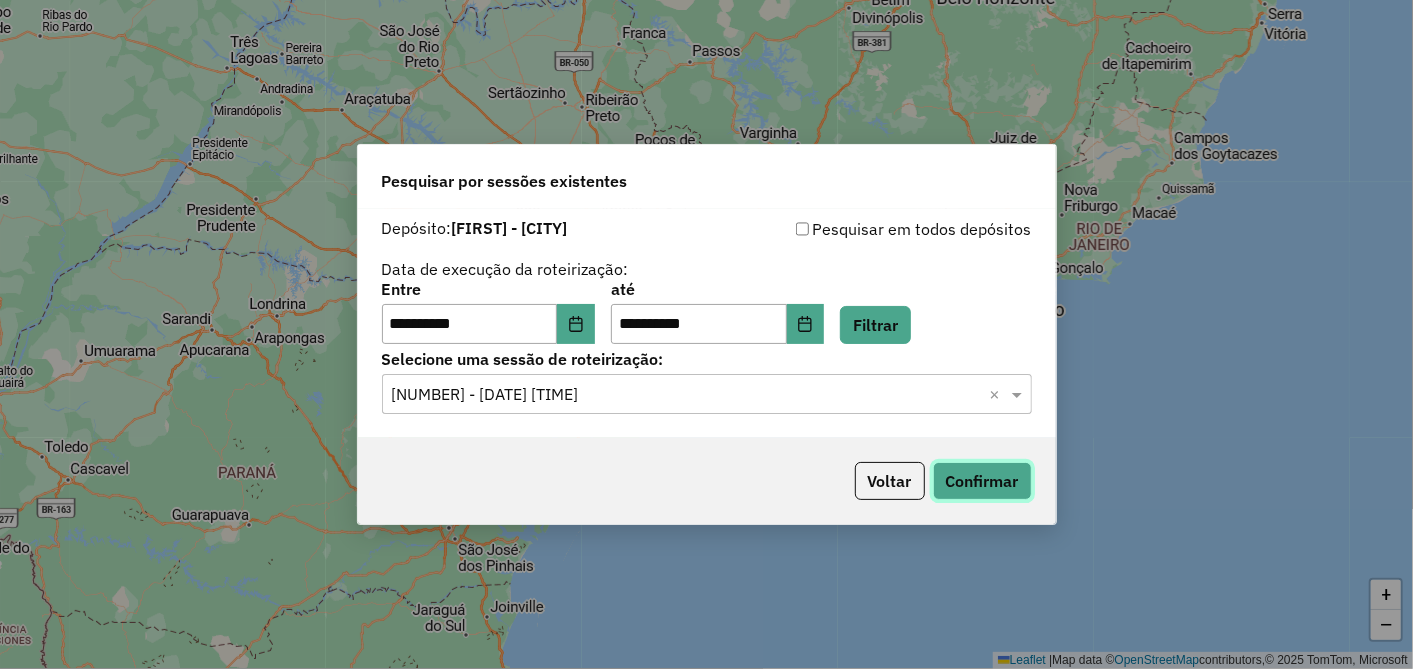 click on "Confirmar" 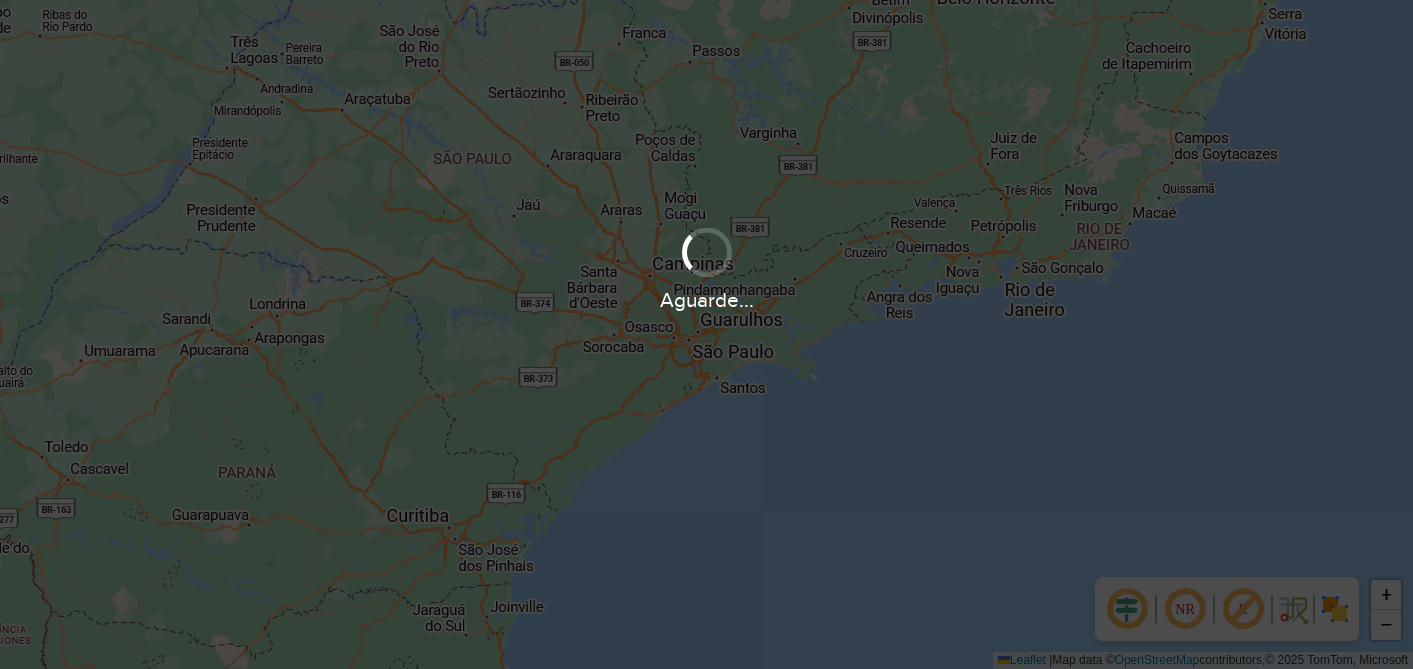 scroll, scrollTop: 0, scrollLeft: 0, axis: both 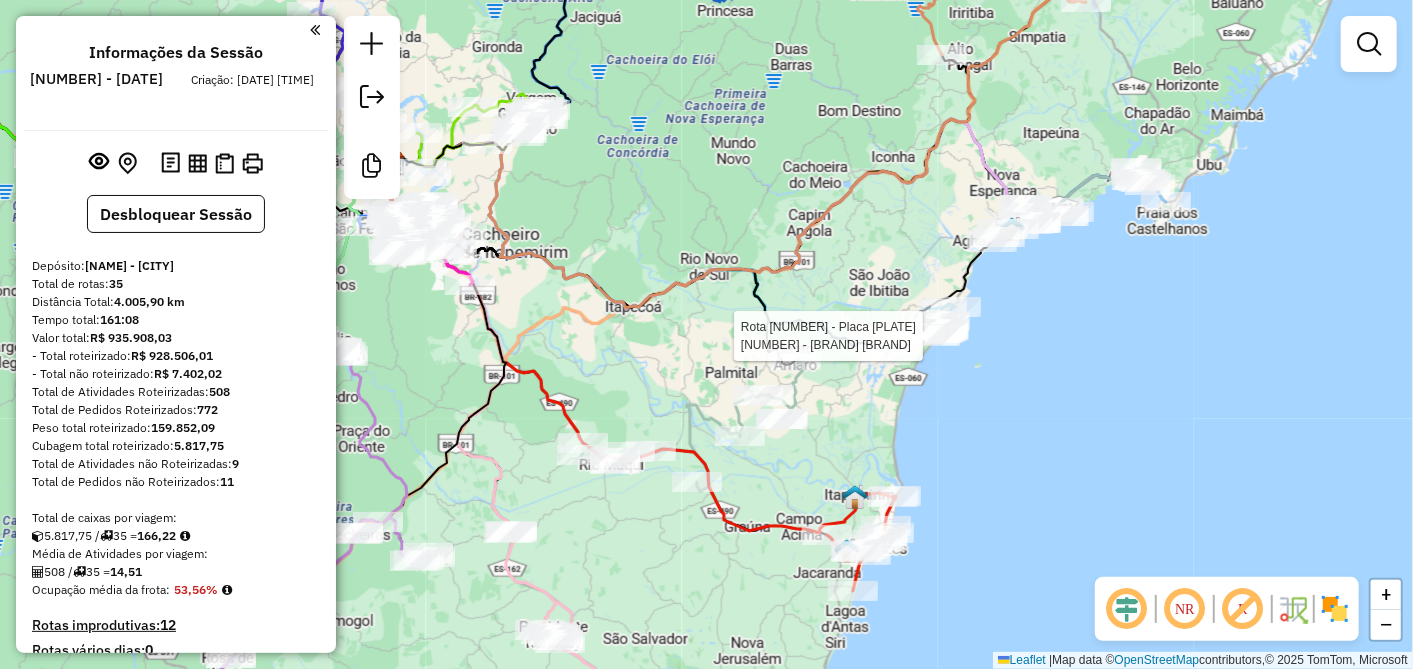 select on "**********" 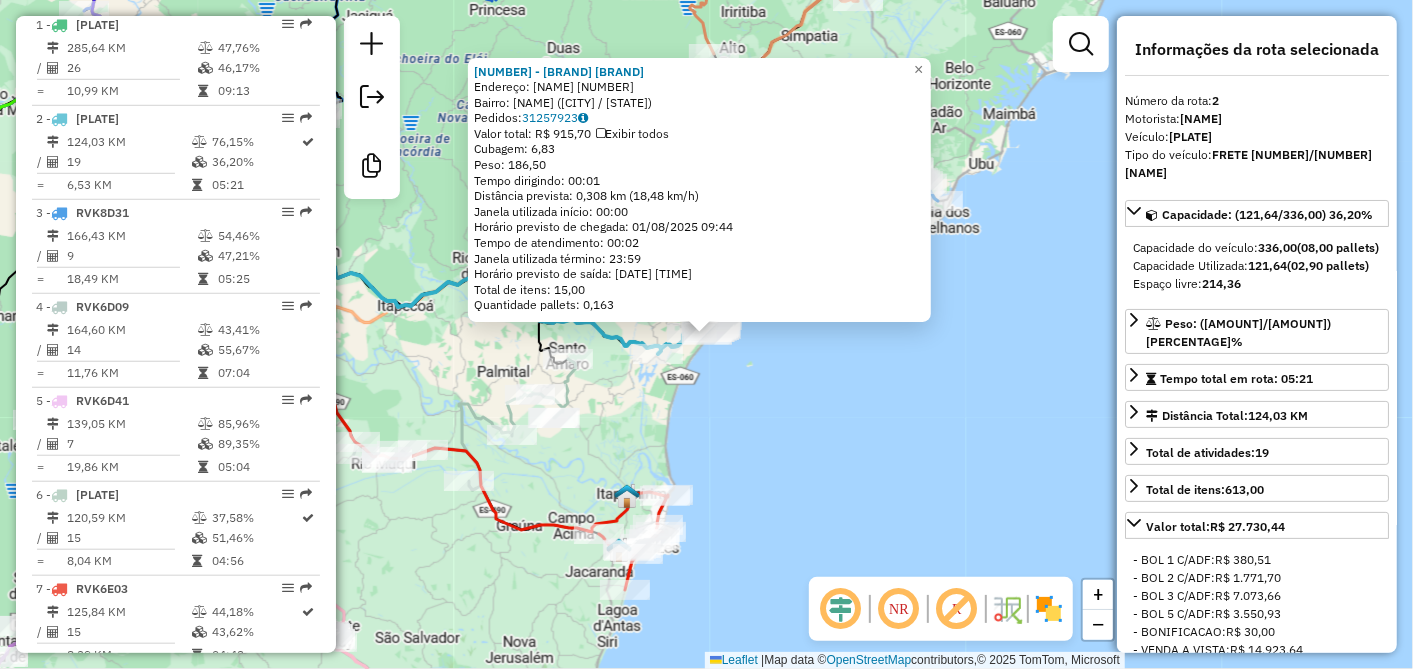 scroll, scrollTop: 880, scrollLeft: 0, axis: vertical 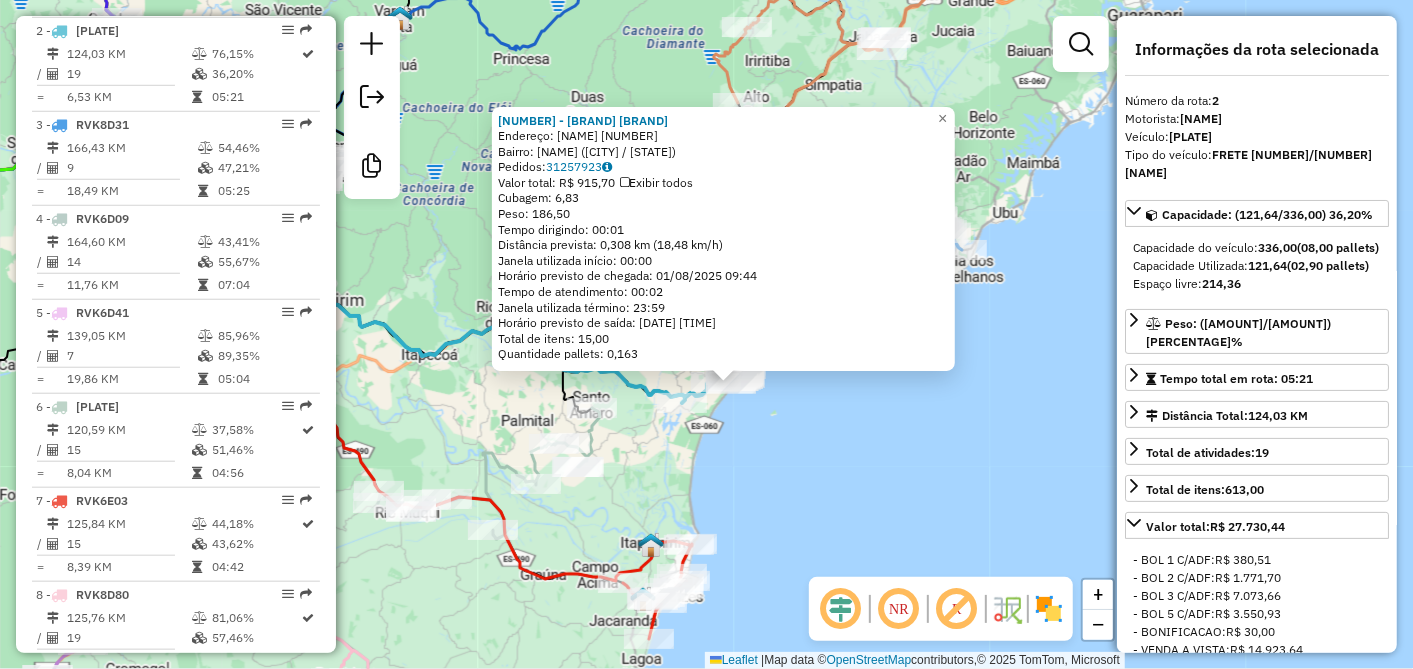 drag, startPoint x: 747, startPoint y: 396, endPoint x: 774, endPoint y: 452, distance: 62.169125 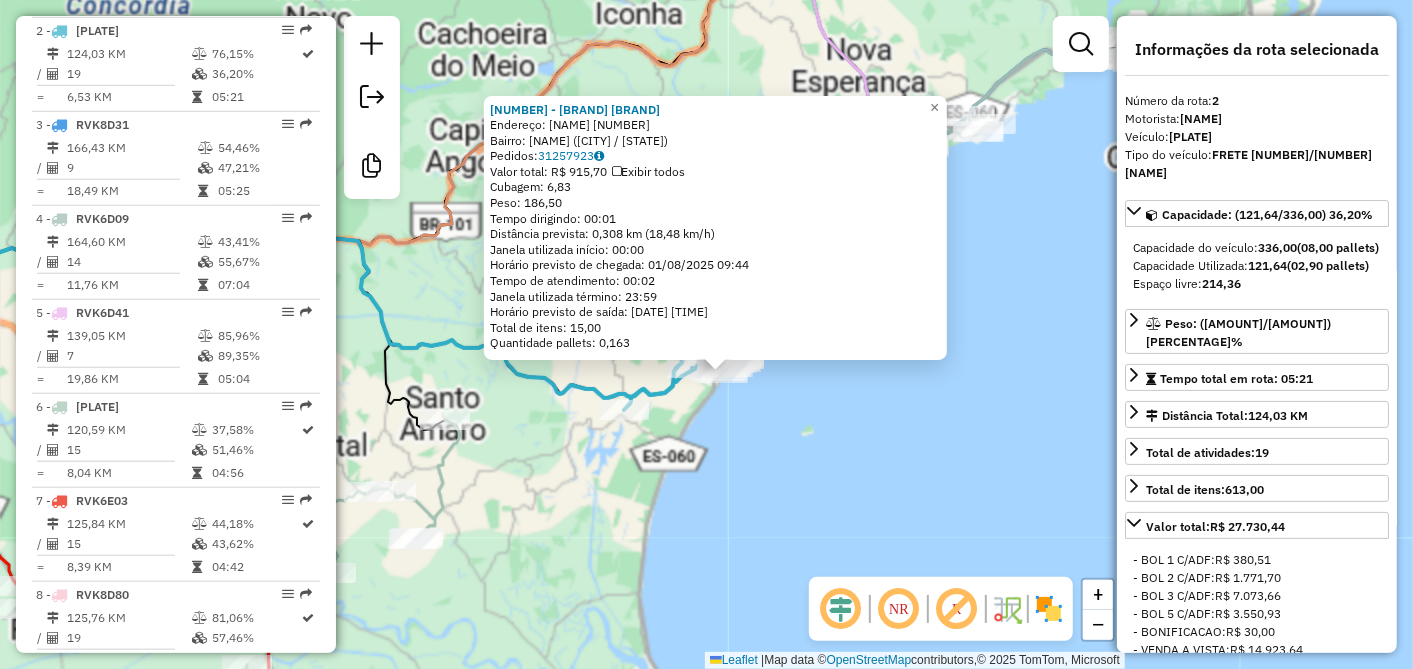 click on "Endereço: [NAME] [NUMBER] Bairro: [NAME] ([CITY] / [STATE]) Pedidos: [NUMBER] Valor total: [CURRENCY] [AMOUNT] Exibir todos Cubagem: [AMOUNT] Peso: [AMOUNT] Tempo dirigindo: [TIME] Distância prevista: [AMOUNT] [UNIT] ([SPEED] [UNIT]/[UNIT]) Janela utilizada início: [TIME] Horário previsto de chegada: [DATE] [TIME] Tempo de atendimento: [TIME] Janela utilizada término: [TIME] Horário previsto de saída: [DATE] [TIME] Total de itens: [AMOUNT] Quantidade pallets: [AMOUNT] × Janela de atendimento Grade de atendimento Capacidade Transportadoras Veículos Cliente Pedidos Rotas Selecione os dias de semana para filtrar as janelas de atendimento Seg Ter Qua Qui Sex Sáb Dom Informe o período da janela de atendimento: De: Até: Filtrar exatamente a janela do cliente Considerar janela de atendimento padrão Selecione os dias de semana para filtrar as grades de atendimento Seg Ter Qua Qui Sex Sáb Dom Considerar clientes sem dia de atendimento cadastrado Clientes fora do dia de atendimento selecionado" 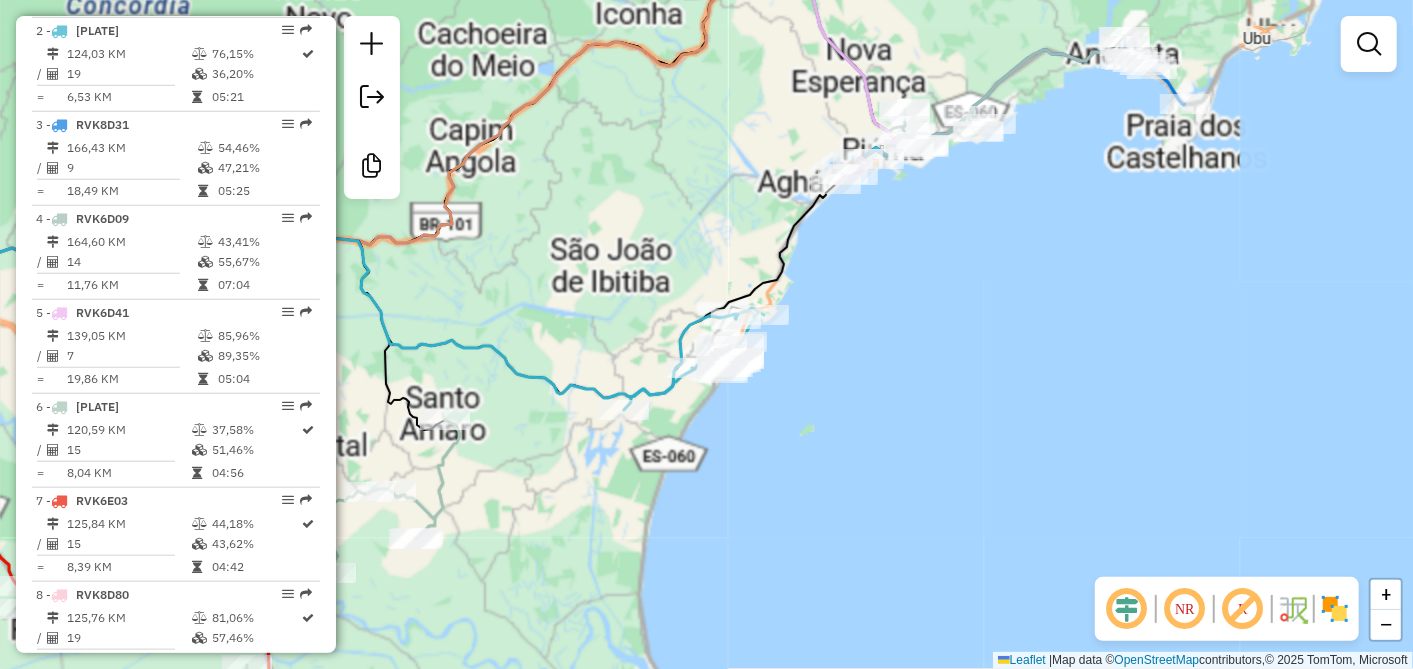 drag, startPoint x: 698, startPoint y: 409, endPoint x: 711, endPoint y: 462, distance: 54.571056 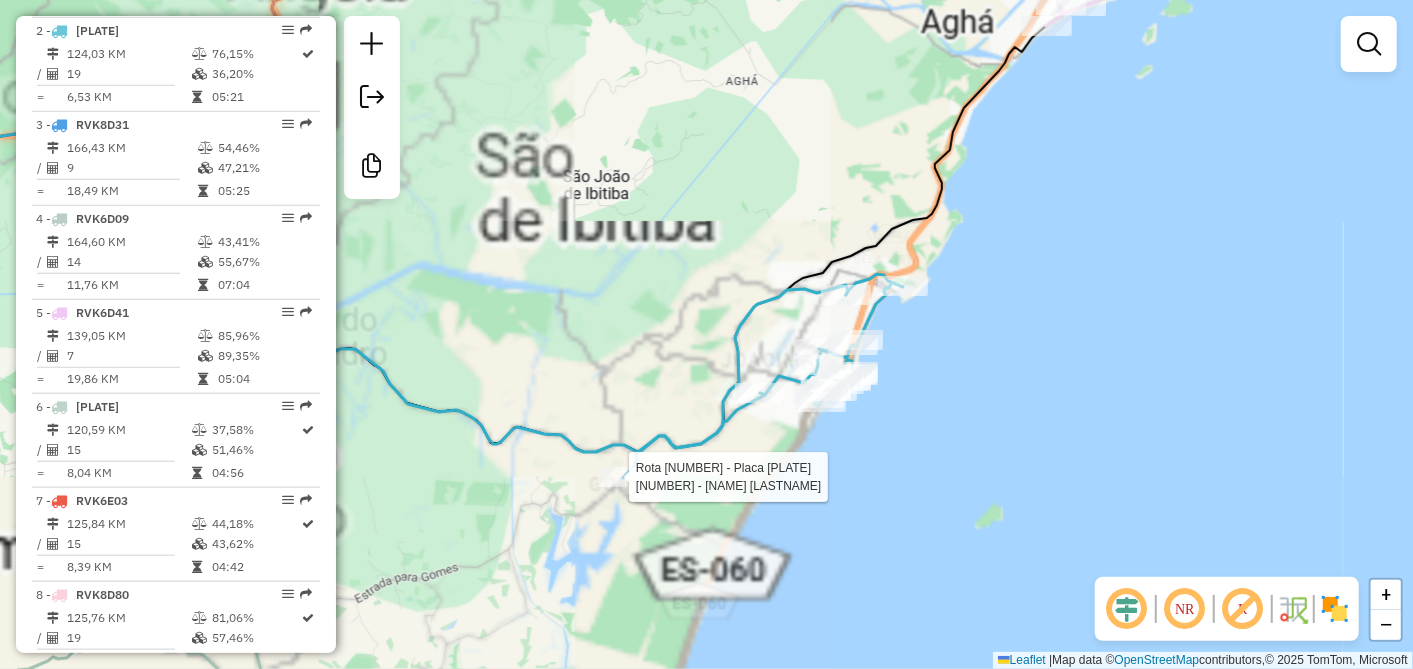select on "**********" 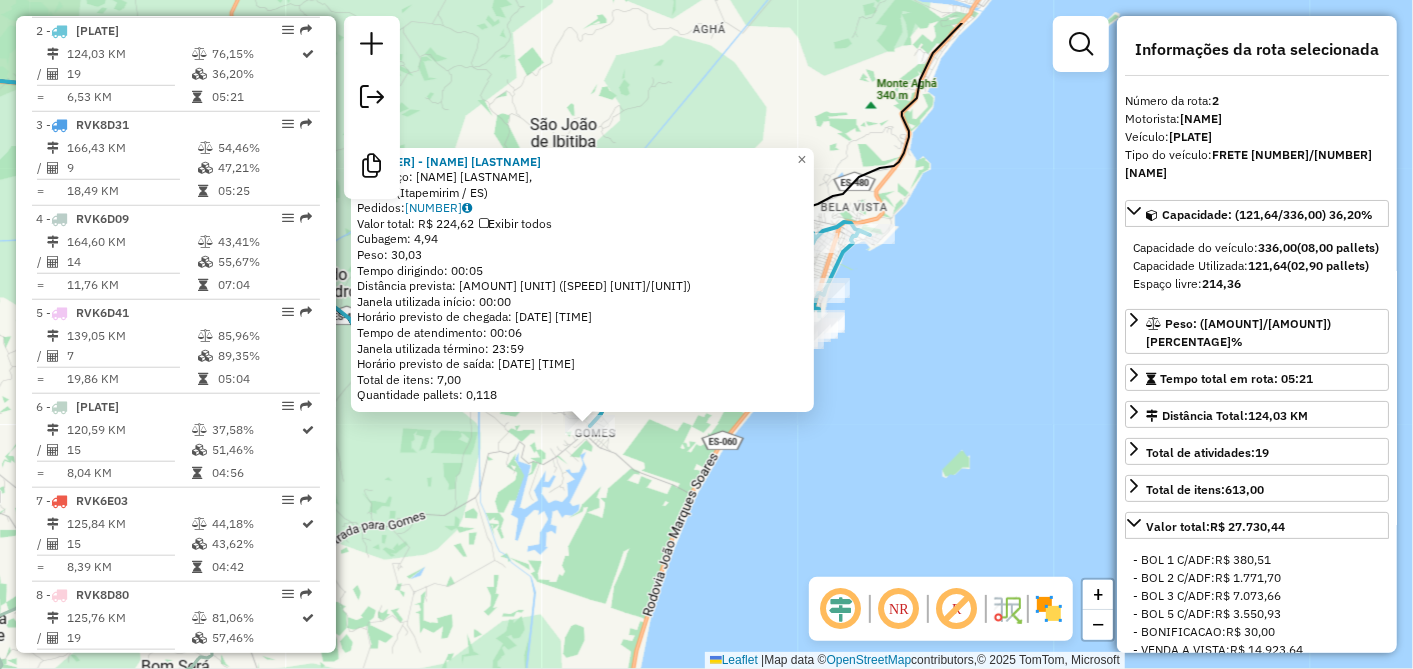 drag, startPoint x: 832, startPoint y: 397, endPoint x: 716, endPoint y: 487, distance: 146.81961 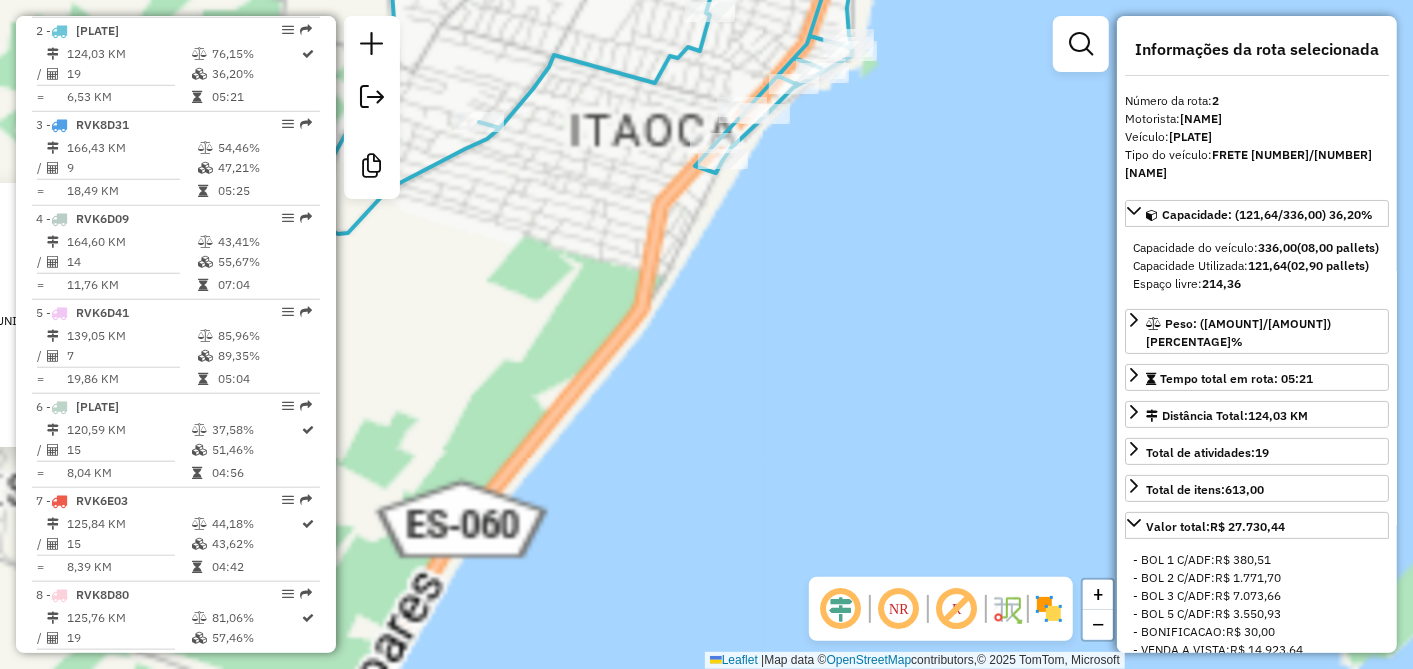 click on "Endereço: [NAME] [LASTNAME], Bairro: ([CITY] / [STATE]) Pedidos: [NUMBER] Valor total: [CURRENCY] [AMOUNT] Exibir todos Cubagem: [AMOUNT] Peso: [AMOUNT] Tempo dirigindo: [TIME] Distância prevista: [AMOUNT] [UNIT] ([SPEED] [UNIT]/[UNIT]) Janela utilizada início: [TIME] Horário previsto de chegada: [DATE] [TIME] Tempo de atendimento: [TIME] Janela utilizada término: [TIME] Horário previsto de saída: [DATE] [TIME] Total de itens: [AMOUNT] Quantidade pallets: [AMOUNT] × Janela de atendimento Grade de atendimento Capacidade Transportadoras Veículos Cliente Pedidos Rotas Selecione os dias de semana para filtrar as janelas de atendimento Seg Ter Qua Qui Sex Sáb Dom Informe o período da janela de atendimento: De: Até: Filtrar exatamente a janela do cliente Considerar janela de atendimento padrão Selecione os dias de semana para filtrar as grades de atendimento Seg Ter Qua Qui Sex Sáb Dom Considerar clientes sem dia de atendimento cadastrado De: De:" 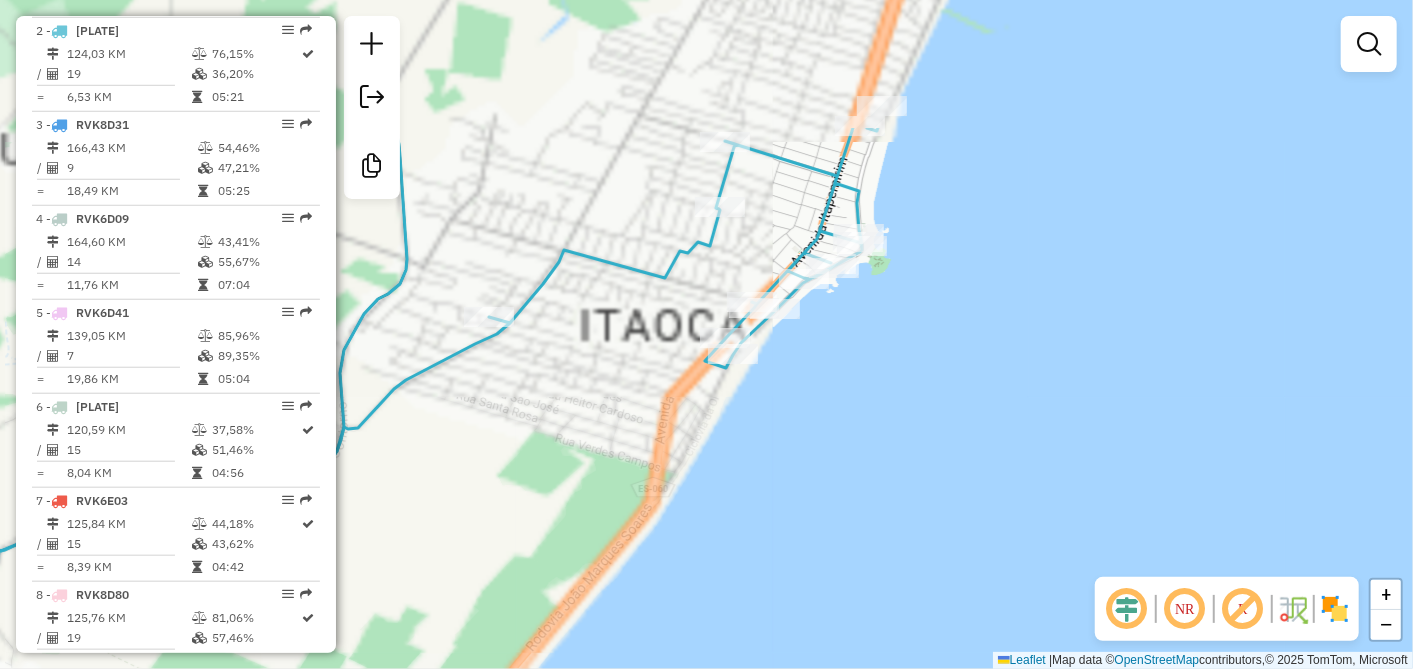 drag, startPoint x: 760, startPoint y: 345, endPoint x: 795, endPoint y: 577, distance: 234.62523 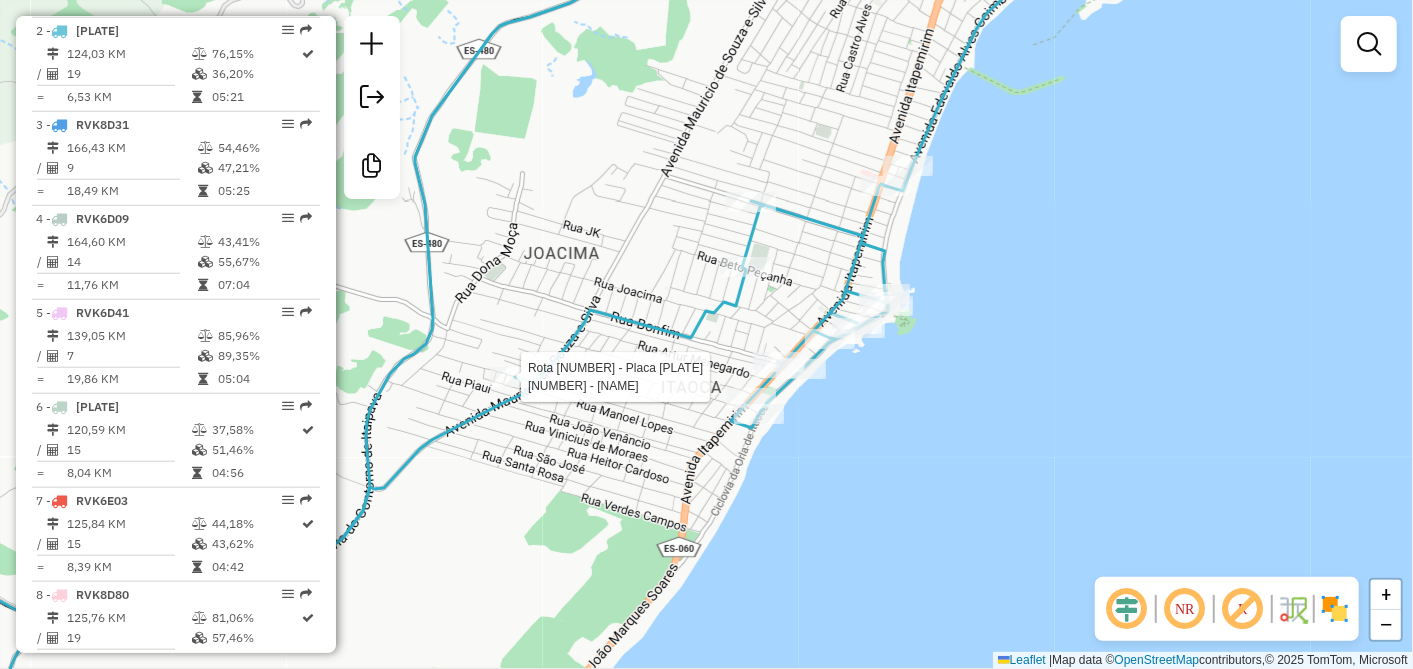 select on "**********" 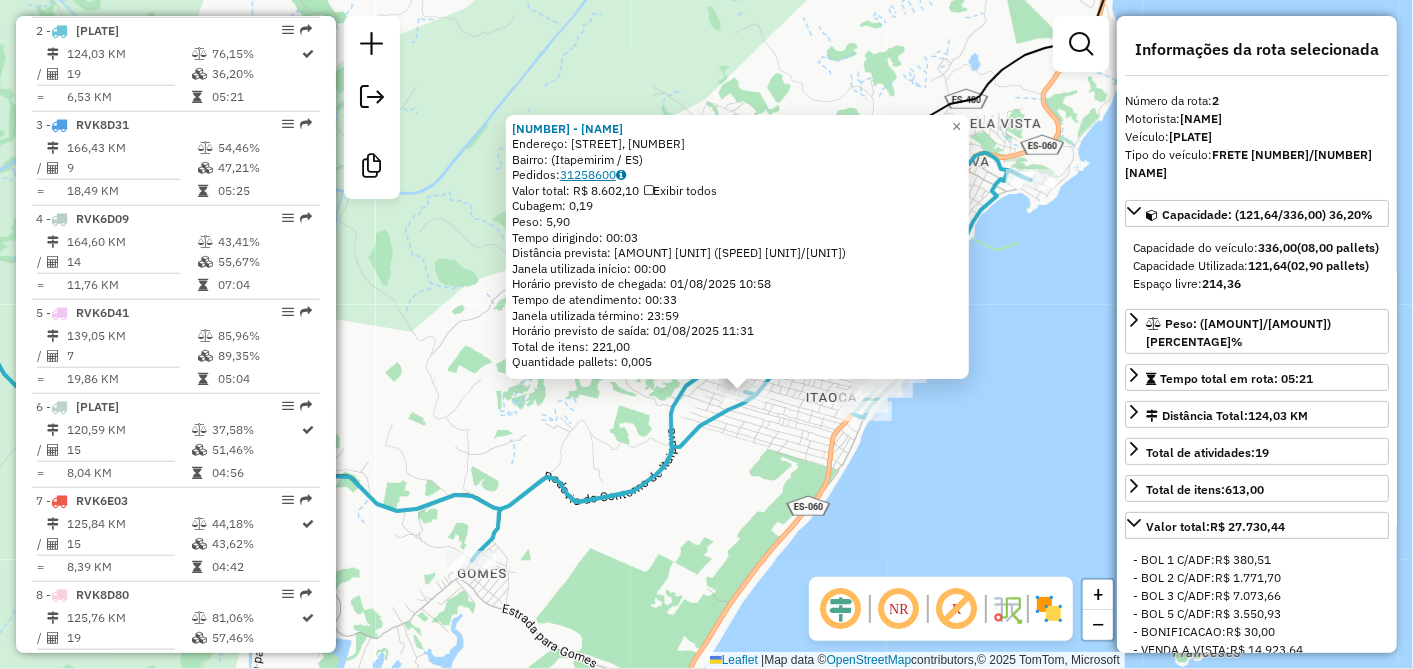 click on "31258600" 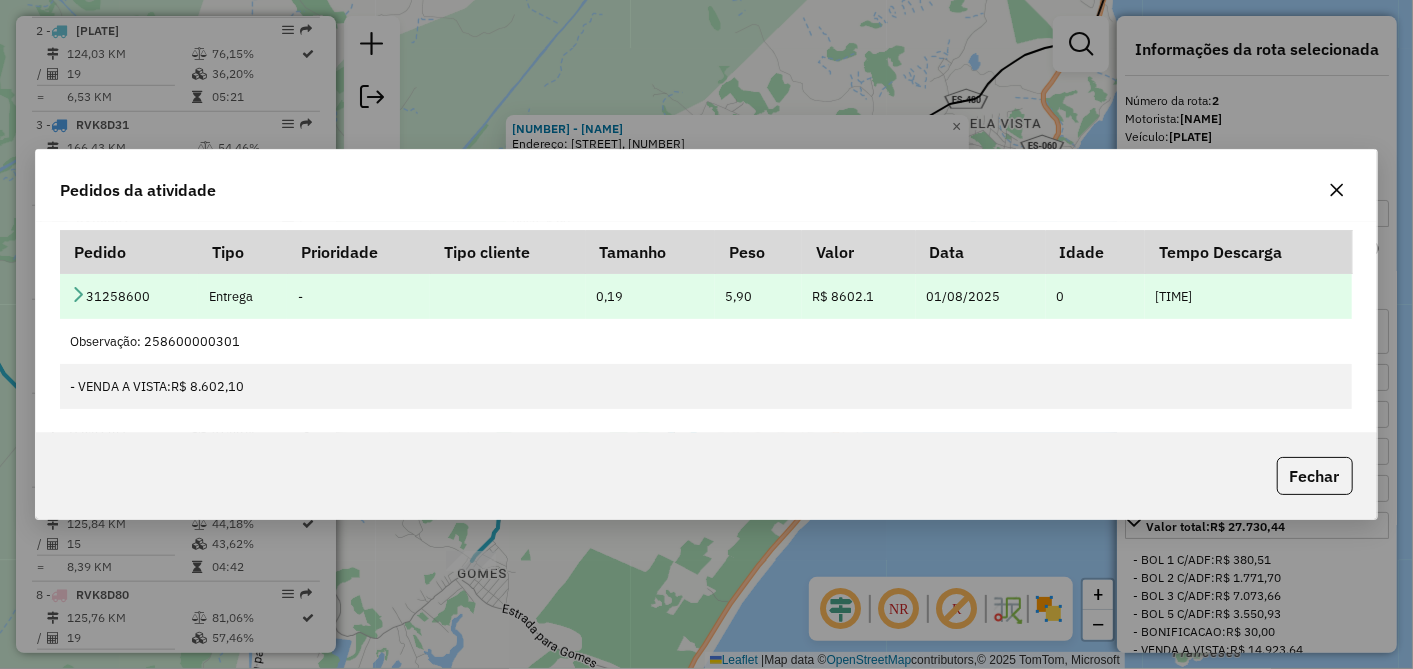 click at bounding box center [78, 294] 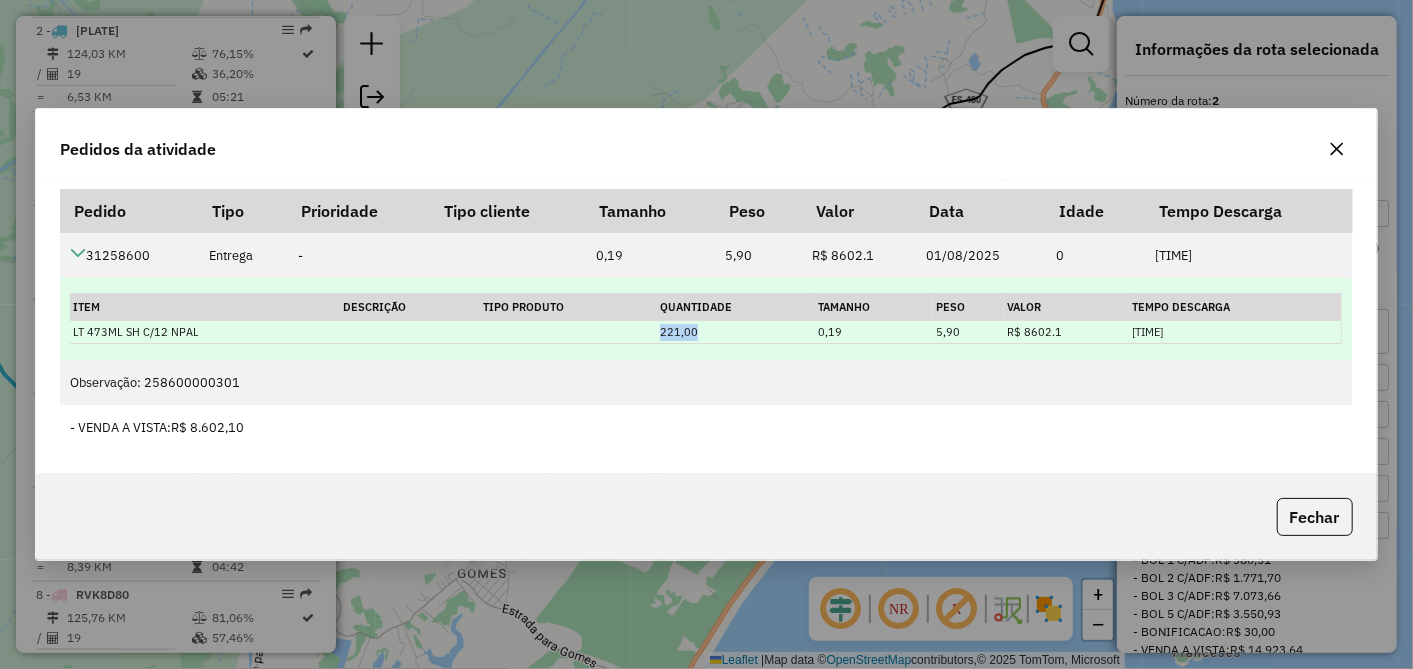 drag, startPoint x: 642, startPoint y: 337, endPoint x: 694, endPoint y: 335, distance: 52.03845 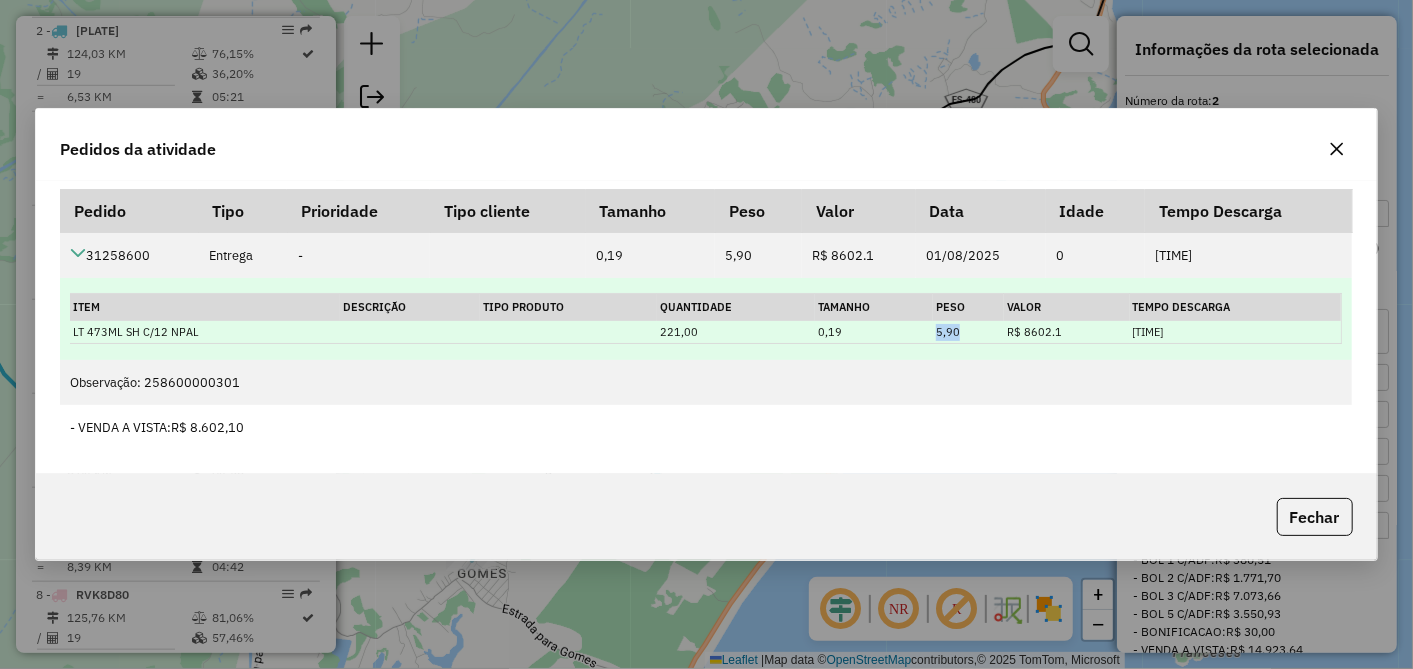 drag, startPoint x: 694, startPoint y: 335, endPoint x: 958, endPoint y: 337, distance: 264.00757 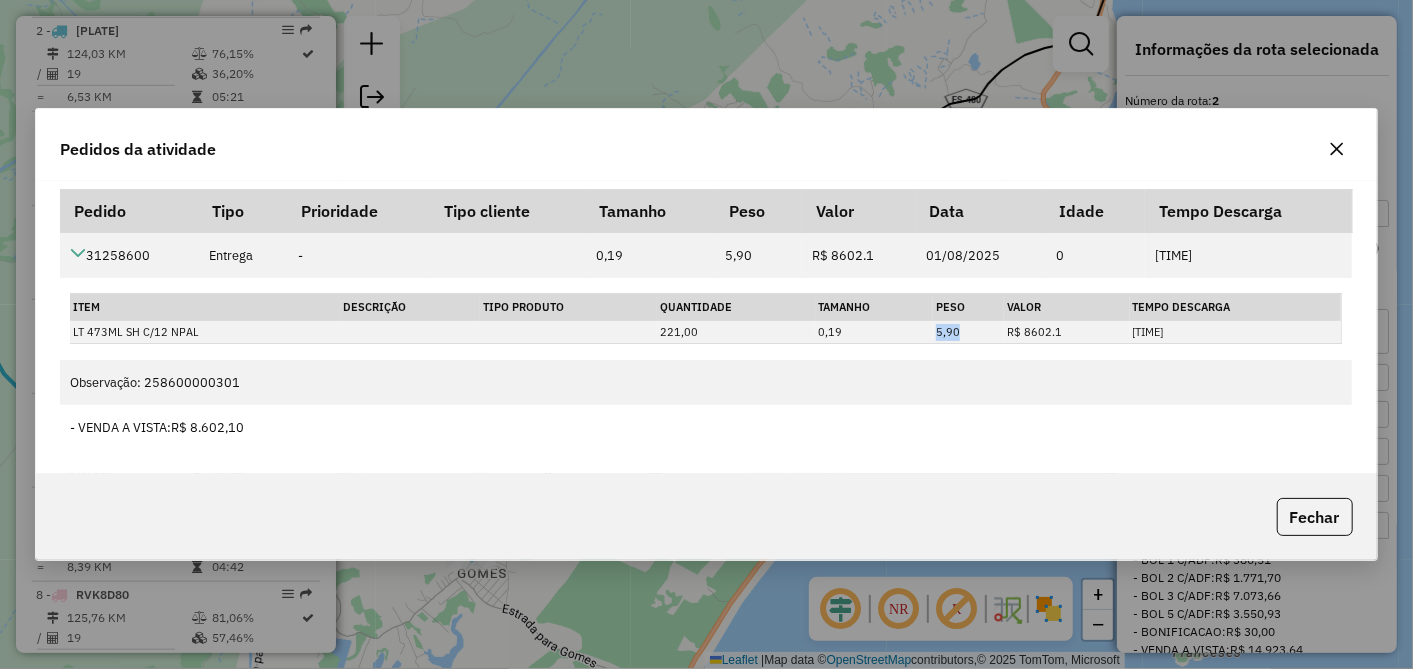 click 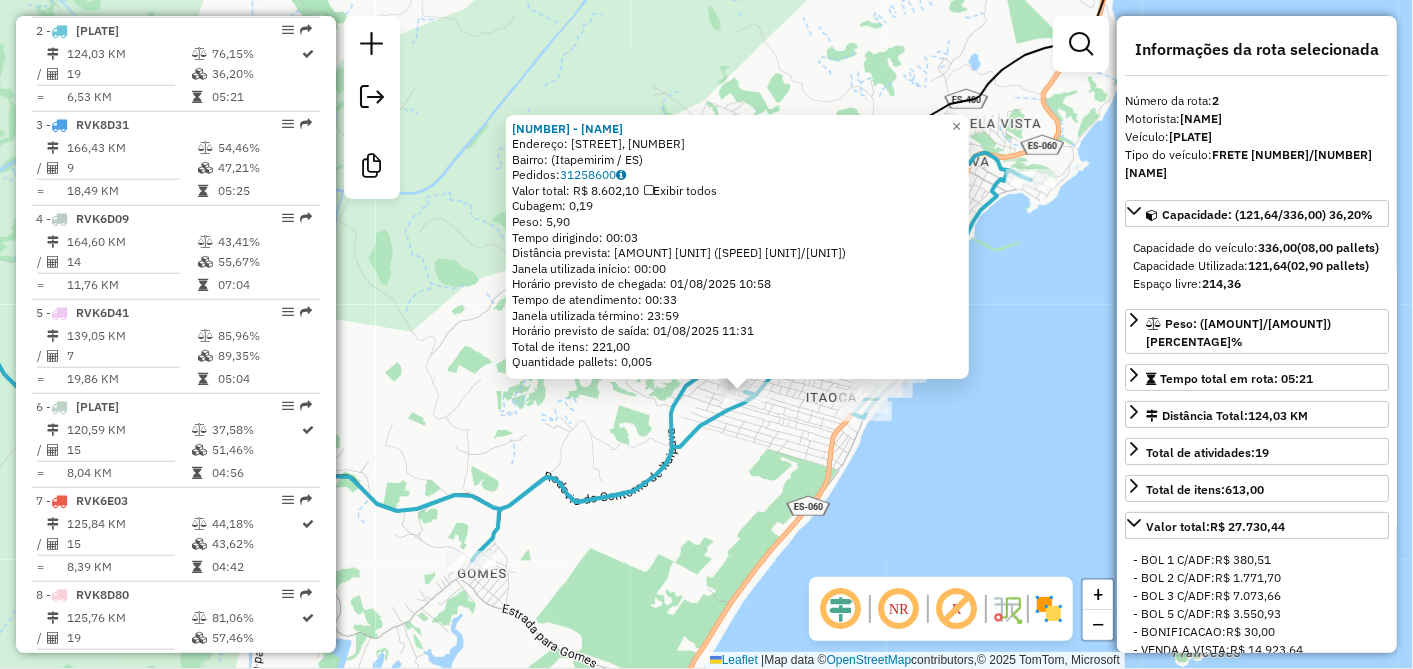 click on "Endereço: [NAME] [LASTNAME] Bairro: ([CITY] / [STATE]) Pedidos: [NUMBER] Valor total: [CURRENCY] [AMOUNT] Exibir todos Cubagem: [AMOUNT] Peso: [AMOUNT] Tempo dirigindo: [TIME] Distância prevista: [AMOUNT] [UNIT] ([SPEED] [UNIT]/[UNIT]) Janela utilizada início: [TIME] Horário previsto de chegada: [DATE] [TIME] Tempo de atendimento: [TIME] Janela utilizada término: [TIME] Horário previsto de saída: [DATE] [TIME] Total de itens: [AMOUNT] Quantidade pallets: [AMOUNT] × Janela de atendimento Grade de atendimento Capacidade Transportadoras Veículos Cliente Pedidos Rotas Selecione os dias de semana para filtrar as janelas de atendimento Seg Ter Qua Qui Sex Sáb Dom Informe o período da janela de atendimento: De: Até: Filtrar exatamente a janela do cliente Considerar janela de atendimento padrão Selecione os dias de semana para filtrar as grades de atendimento Seg Ter Qua Qui Sex Sáb Dom Clientes fora do dia de atendimento selecionado De:" 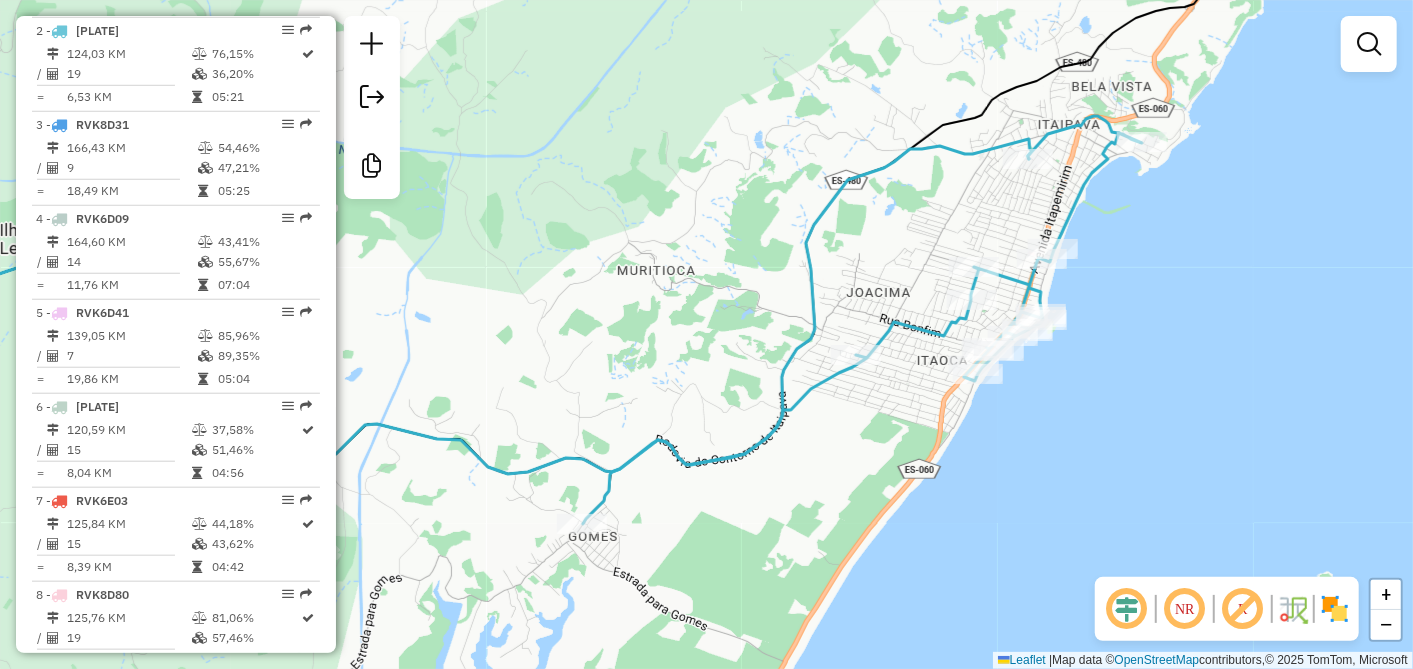 drag, startPoint x: 742, startPoint y: 474, endPoint x: 875, endPoint y: 424, distance: 142.088 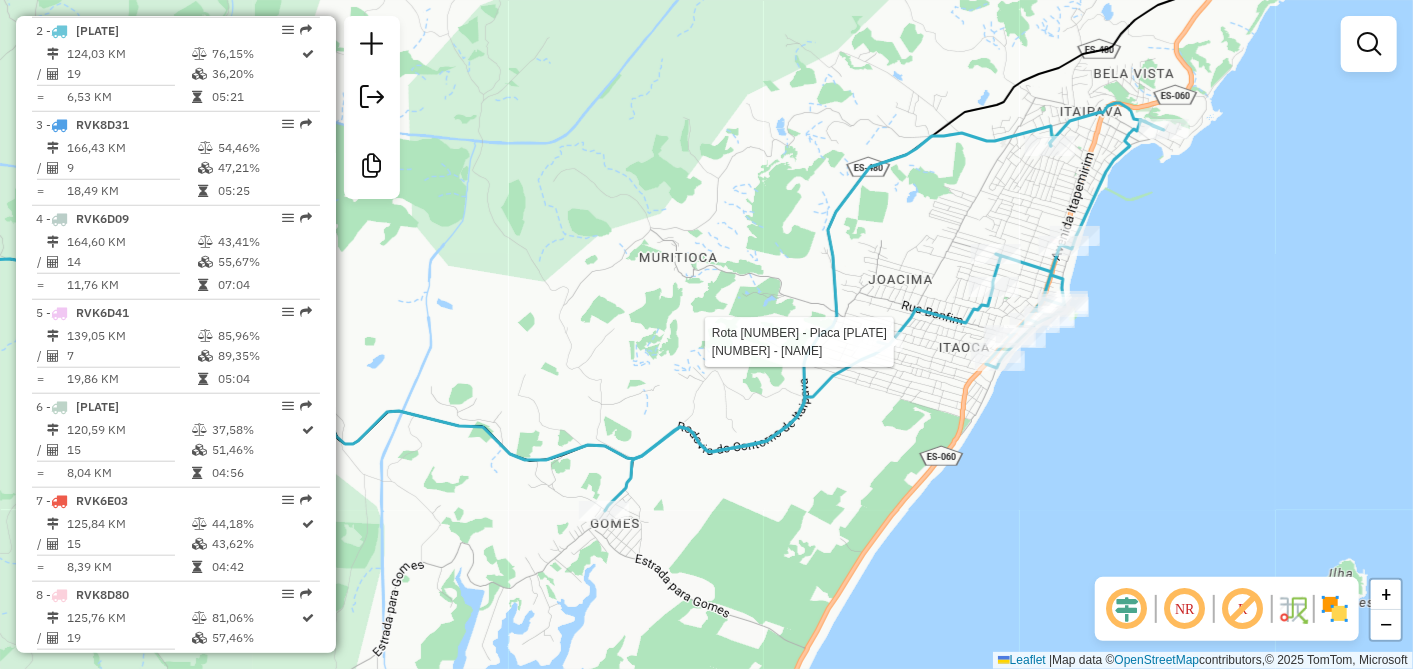 select on "**********" 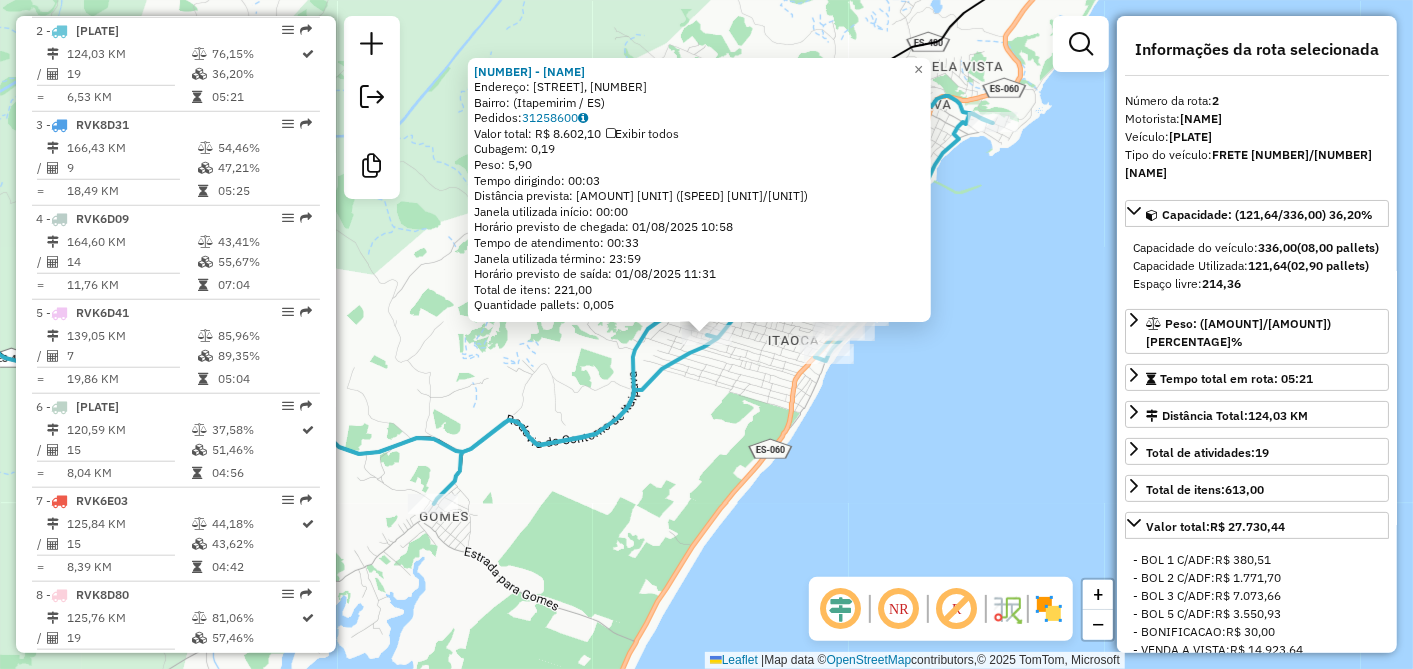 click on "Endereço: [NAME] [LASTNAME] Bairro: ([CITY] / [STATE]) Pedidos: [NUMBER] Valor total: [CURRENCY] [AMOUNT] Exibir todos Cubagem: [AMOUNT] Peso: [AMOUNT] Tempo dirigindo: [TIME] Distância prevista: [AMOUNT] [UNIT] ([SPEED] [UNIT]/[UNIT]) Janela utilizada início: [TIME] Horário previsto de chegada: [DATE] [TIME] Tempo de atendimento: [TIME] Janela utilizada término: [TIME] Horário previsto de saída: [DATE] [TIME] Total de itens: [AMOUNT] Quantidade pallets: [AMOUNT] × Janela de atendimento Grade de atendimento Capacidade Transportadoras Veículos Cliente Pedidos Rotas Selecione os dias de semana para filtrar as janelas de atendimento Seg Ter Qua Qui Sex Sáb Dom Informe o período da janela de atendimento: De: Até: Filtrar exatamente a janela do cliente Considerar janela de atendimento padrão Selecione os dias de semana para filtrar as grades de atendimento Seg Ter Qua Qui Sex Sáb Dom Clientes fora do dia de atendimento selecionado De:" 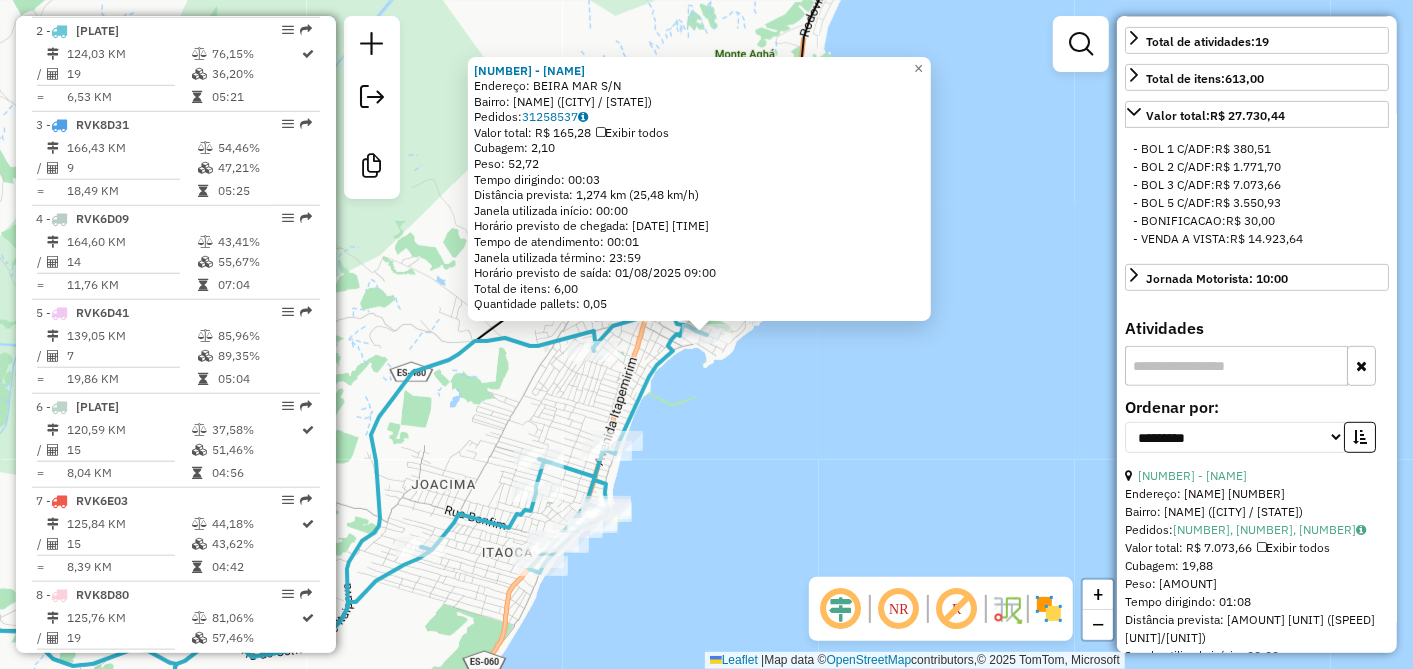 scroll, scrollTop: 444, scrollLeft: 0, axis: vertical 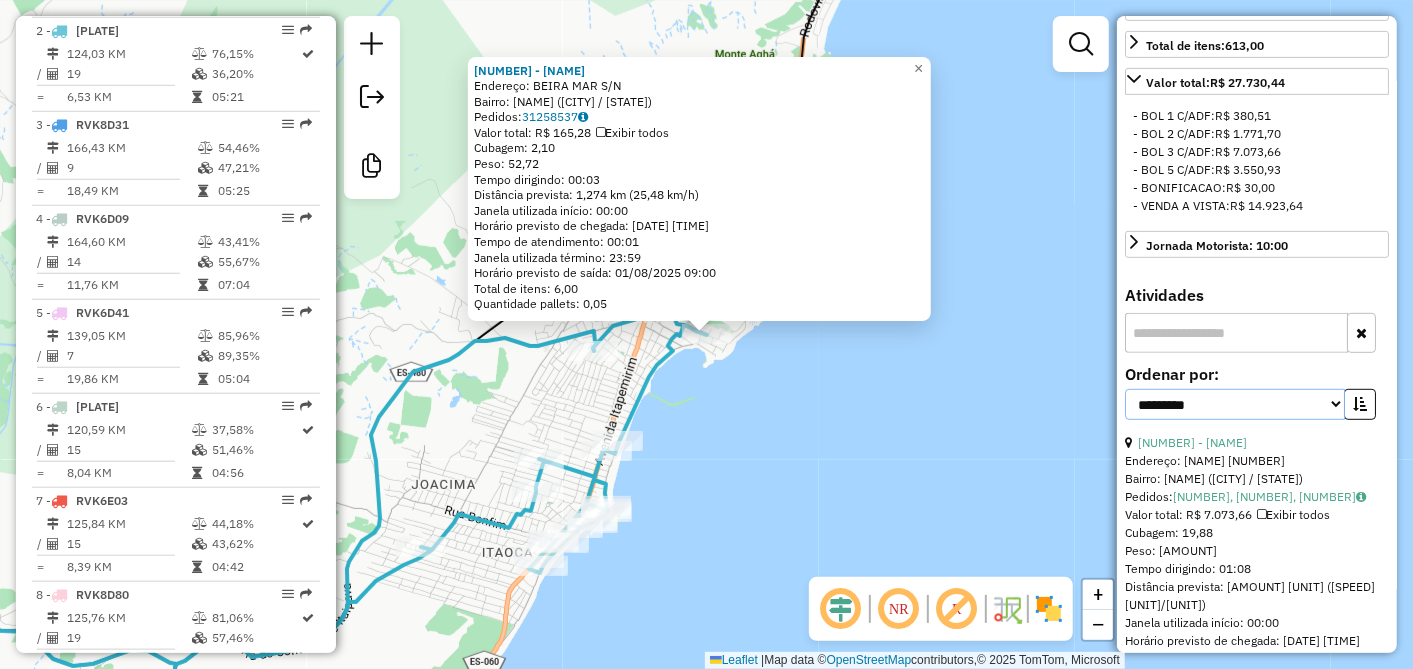 click on "**********" at bounding box center (1235, 404) 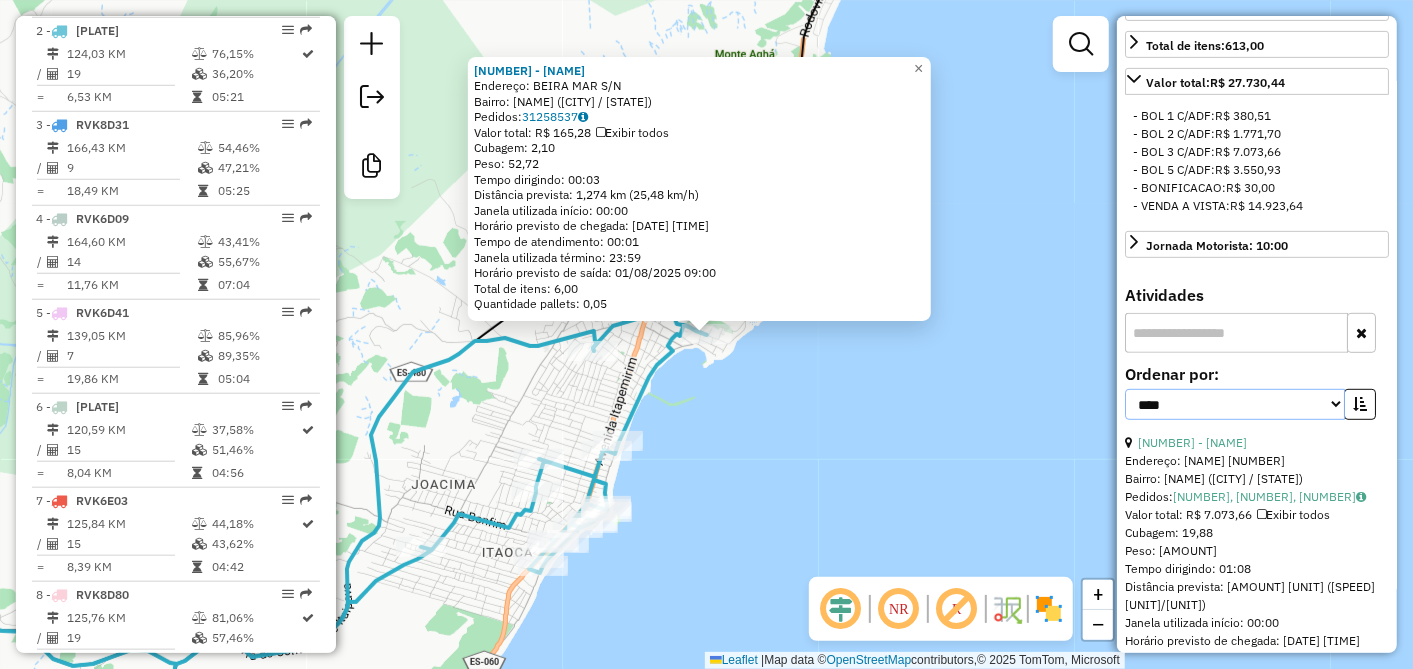 click on "**********" at bounding box center [1235, 404] 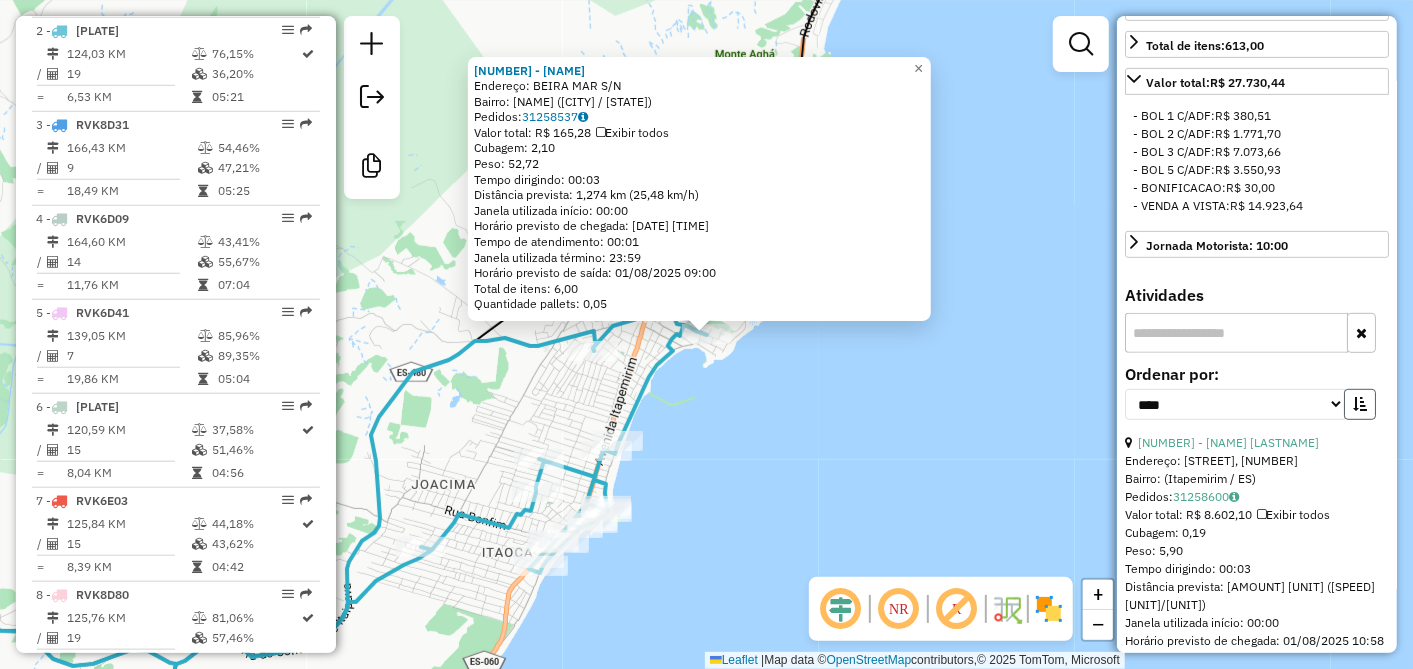 click at bounding box center (1360, 404) 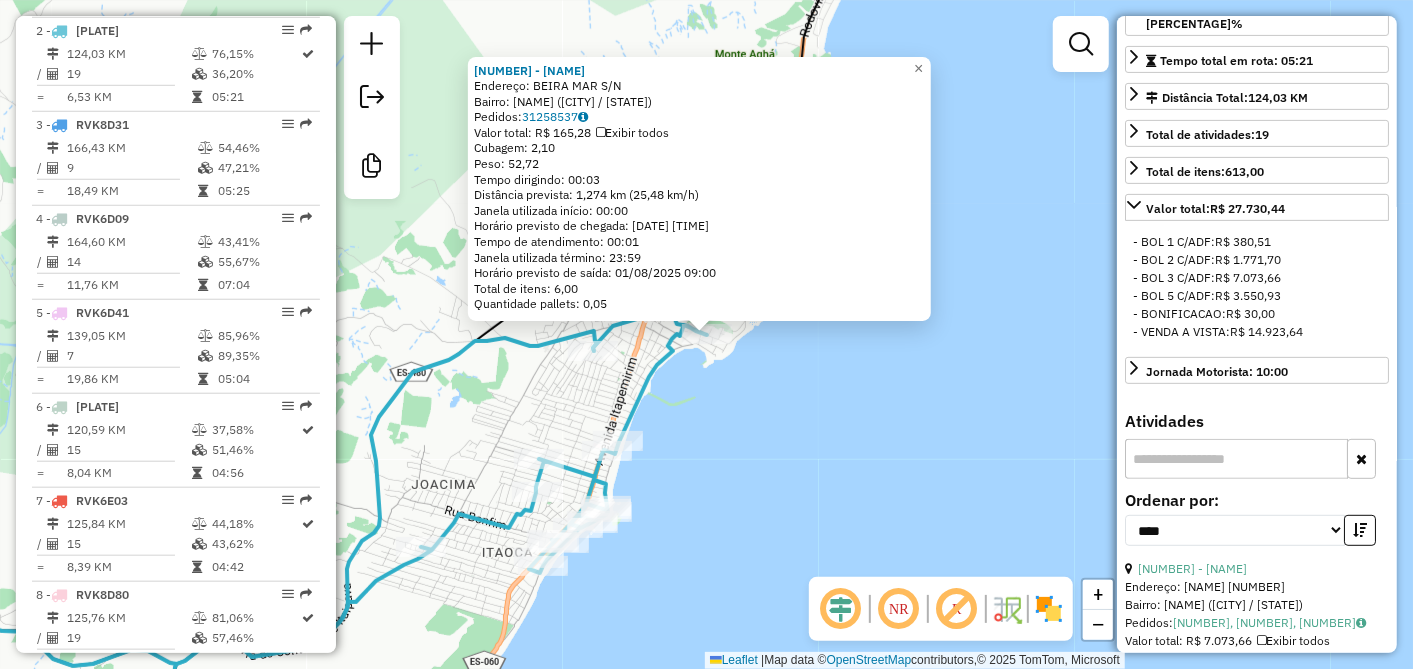 scroll, scrollTop: 333, scrollLeft: 0, axis: vertical 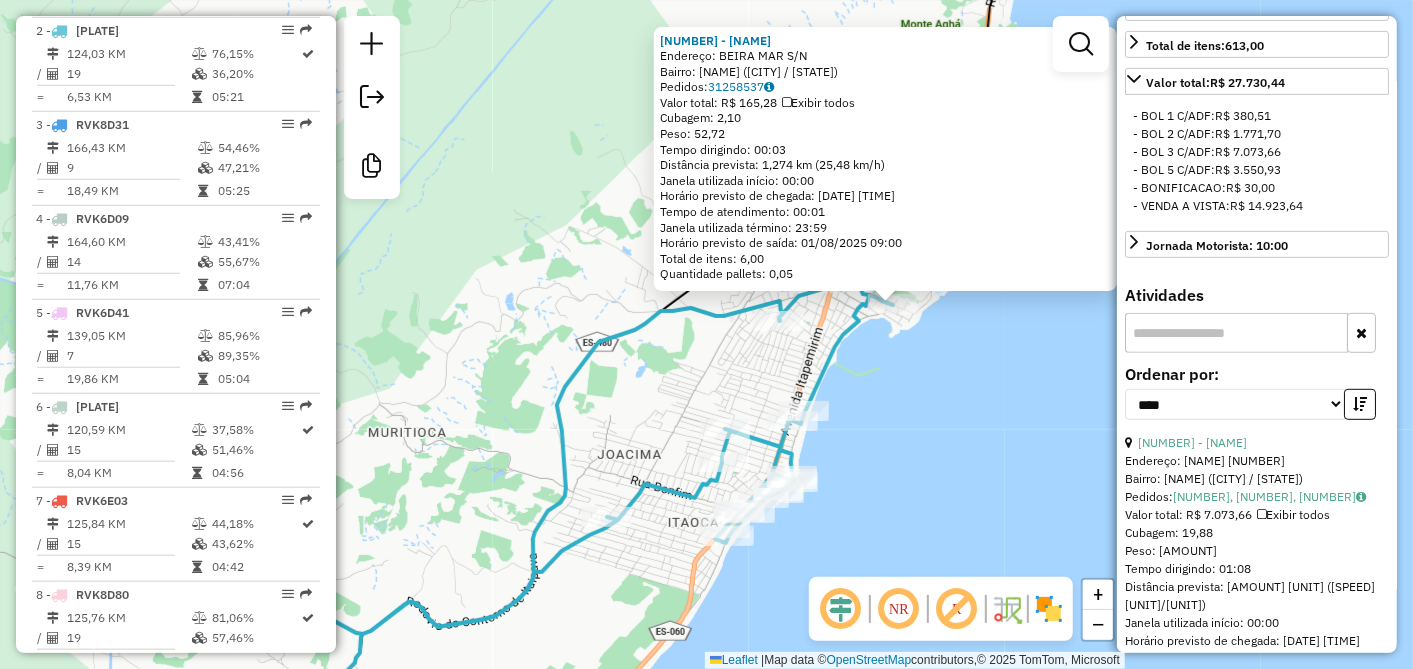 drag, startPoint x: 459, startPoint y: 424, endPoint x: 654, endPoint y: 391, distance: 197.7726 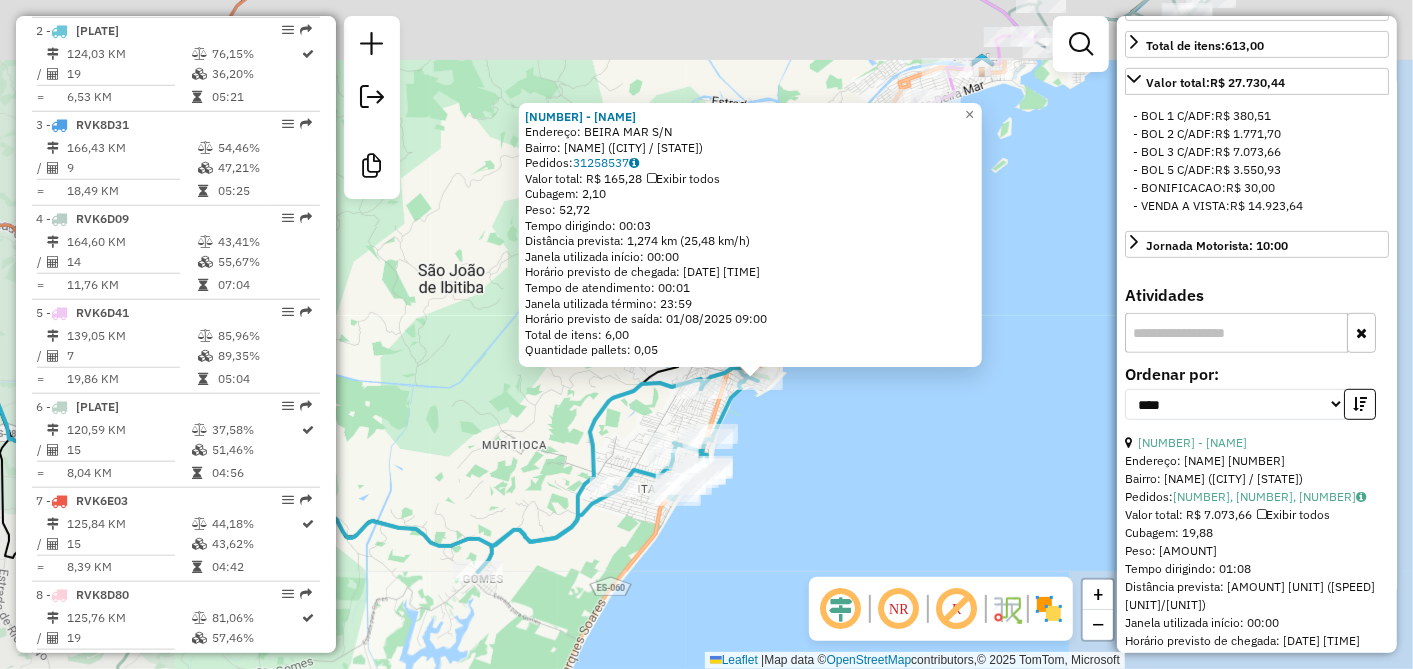 click on "Endereço: [NAME] S/N Bairro: [NAME] ([CITY] / [STATE]) Pedidos: [NUMBER] Valor total: [CURRENCY] [AMOUNT] Exibir todos Cubagem: [AMOUNT] Peso: [AMOUNT] Tempo dirigindo: [TIME] Distância prevista: [AMOUNT] [UNIT] ([SPEED] [UNIT]/[UNIT]) Janela utilizada início: [TIME] Horário previsto de chegada: [DATE] [TIME] Tempo de atendimento: [TIME] Janela utilizada término: [TIME] Horário previsto de saída: [DATE] [TIME] Total de itens: [AMOUNT] Quantidade pallets: [AMOUNT] × Janela de atendimento Grade de atendimento Capacidade Transportadoras Veículos Cliente Pedidos Rotas Selecione os dias de semana para filtrar as janelas de atendimento Seg Ter Qua Qui Sex Sáb Dom Informe o período da janela de atendimento: De: Até: Filtrar exatamente a janela do cliente Considerar janela de atendimento padrão Selecione os dias de semana para filtrar as grades de atendimento Seg Ter Qua Qui Sex Sáb Dom Considerar clientes sem dia de atendimento cadastrado Peso mínimo:" 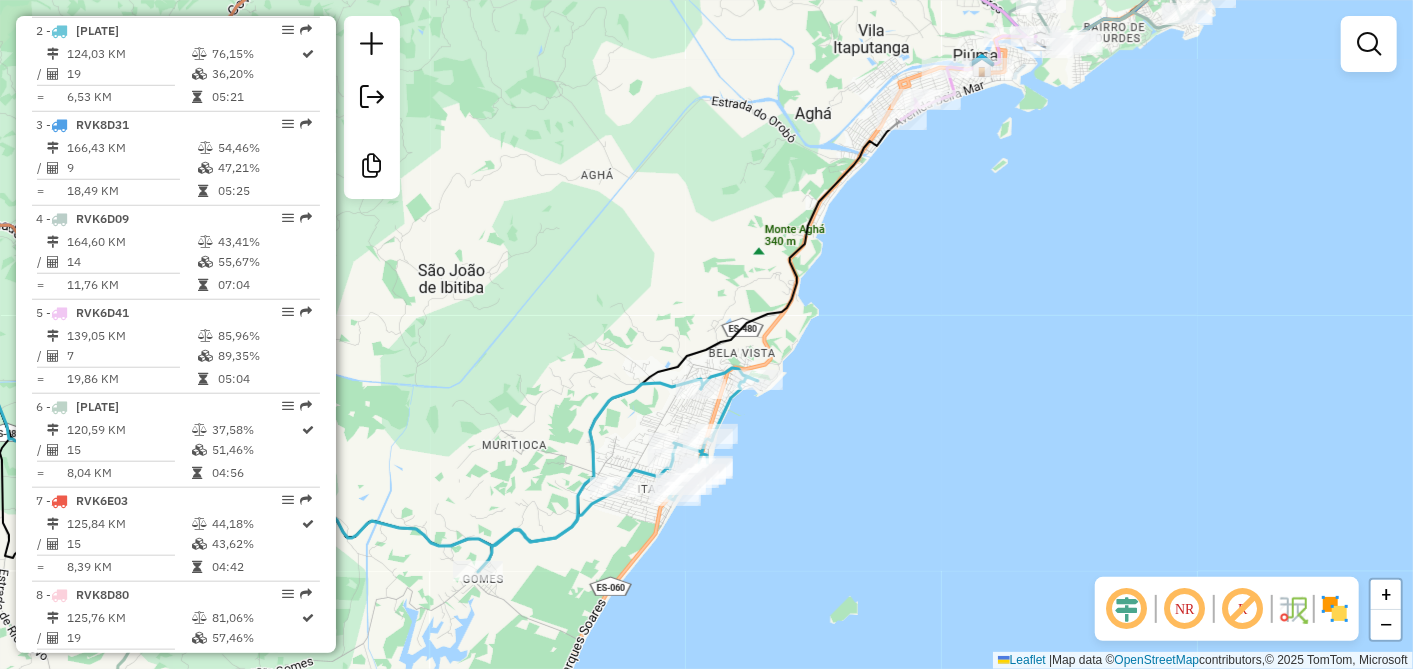 click on "Rota [NUMBER] - Placa [PLATE] [NUMBER] - [NAME] [LASTNAME] Janela de atendimento Grade de atendimento Capacidade Transportadoras Veículos Cliente Pedidos Rotas Selecione os dias de semana para filtrar as janelas de atendimento Seg Ter Qua Qui Sex Sáb Dom Informe o período da janela de atendimento: De: Até: Filtrar exatamente a janela do cliente Considerar janela de atendimento padrão Selecione os dias de semana para filtrar as grades de atendimento Seg Ter Qua Qui Sex Sáb Dom Considerar clientes sem dia de atendimento cadastrado Clientes fora do dia de atendimento selecionado Filtrar as atividades entre os valores definidos abaixo: Peso mínimo: Peso máximo: Cubagem mínima: Cubagem máxima: De: Até: Filtrar as atividades entre o tempo de atendimento definido abaixo: De: Até: Transportadora: Selecione um ou mais itens Tipo de veículo: Selecione um ou mais itens Veículo: Selecione um ou mais itens Nome: +" 